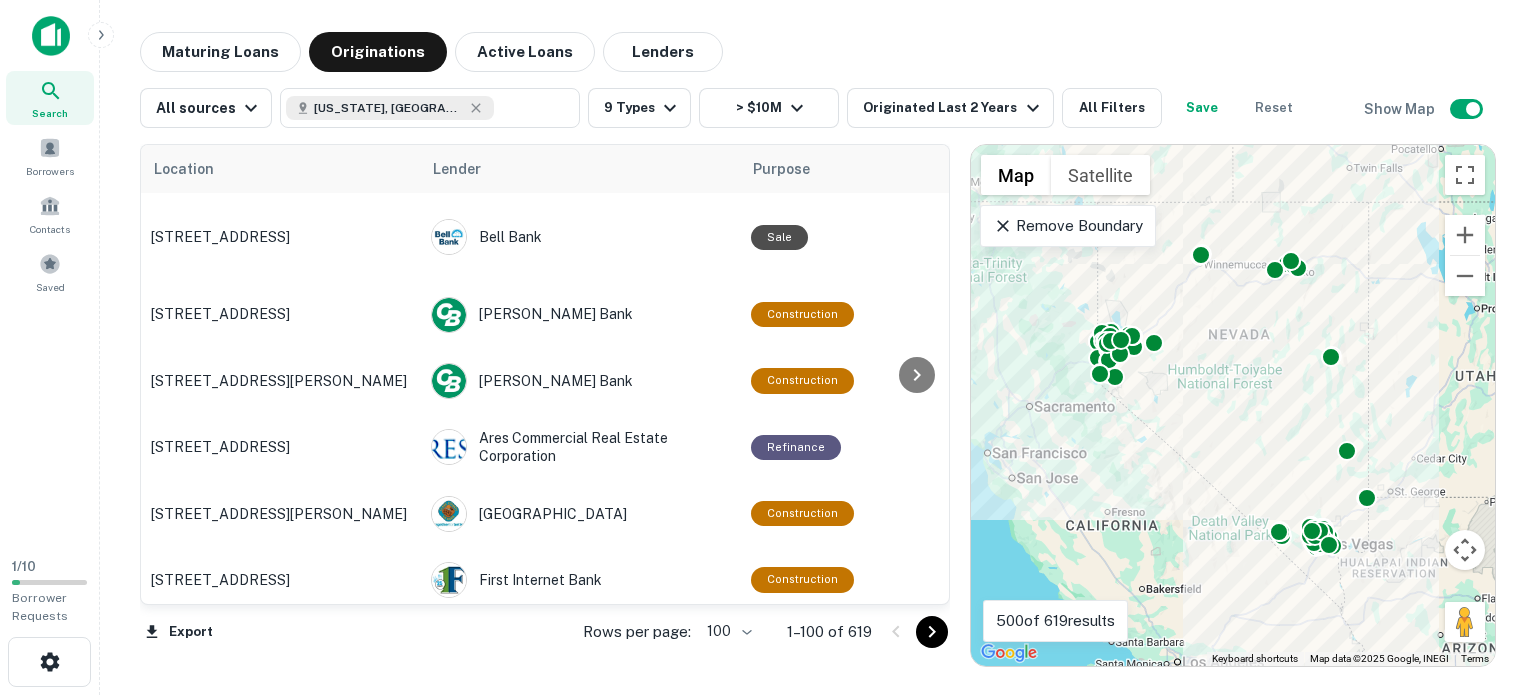 scroll, scrollTop: 0, scrollLeft: 0, axis: both 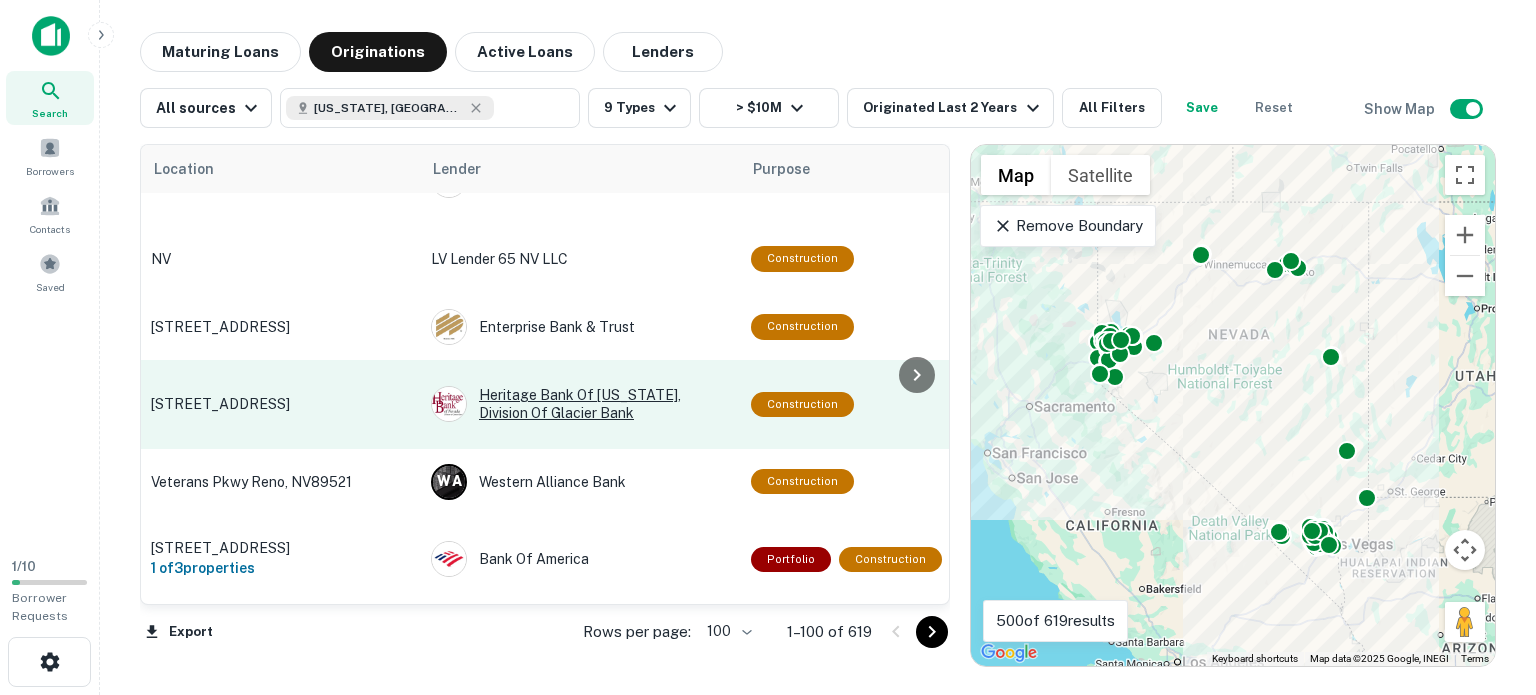 click on "Heritage Bank Of [US_STATE], Division Of Glacier Bank" at bounding box center [581, 404] 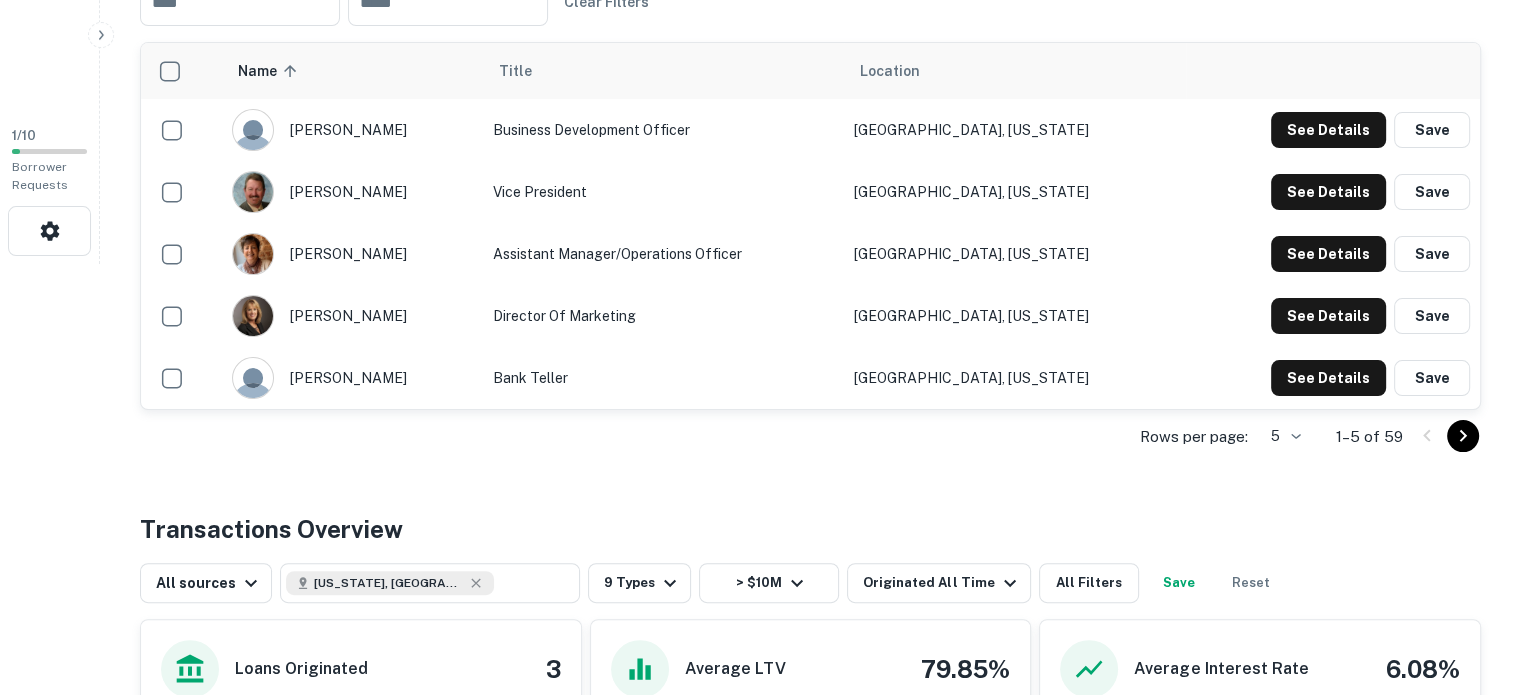 scroll, scrollTop: 434, scrollLeft: 0, axis: vertical 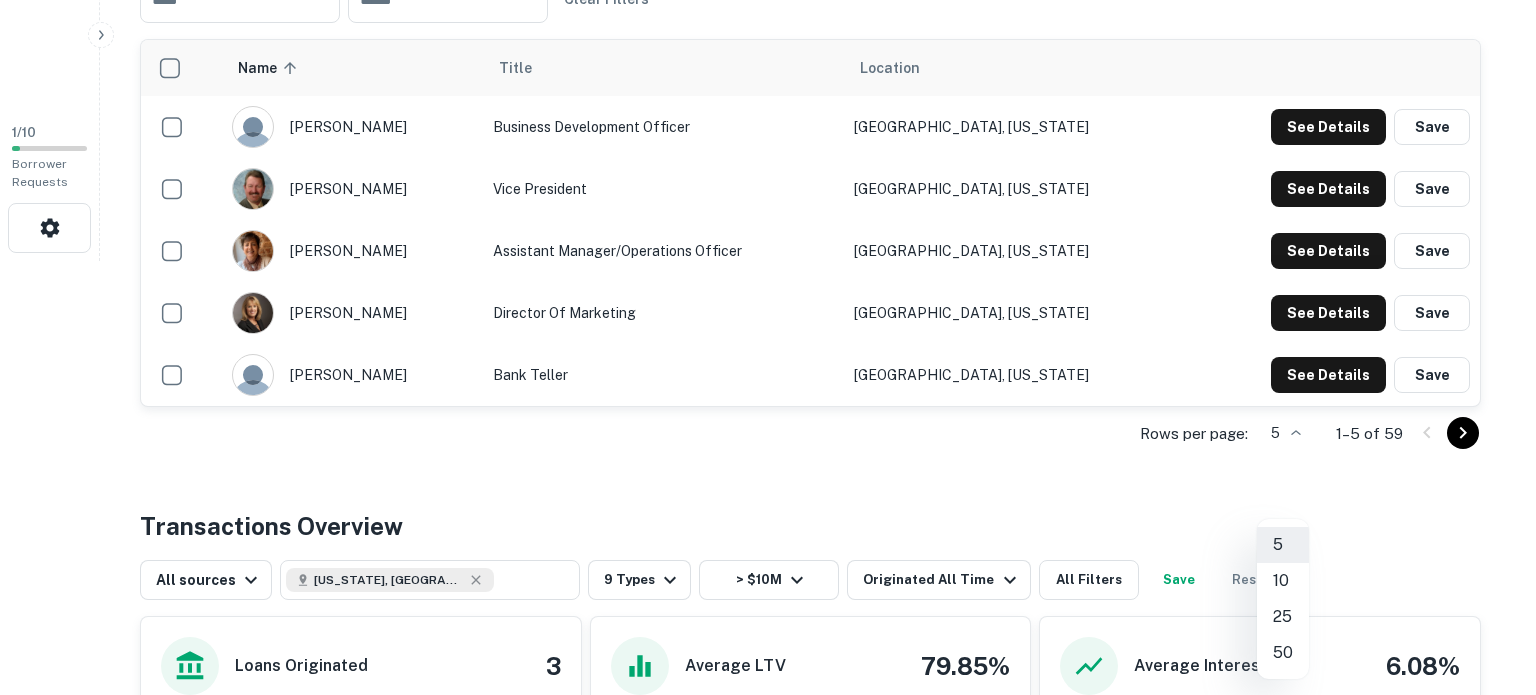 click on "Search         Borrowers         Contacts         Saved     1  /  10   Borrower Requests Back to search Heritage Bank Of [US_STATE], Division Of Glacier Bank Description SHOW MORE Save Lender Visit Website Key Contacts ​ ​ Clear Filters Name sorted ascending Title Location [PERSON_NAME] hon Business Development Officer [GEOGRAPHIC_DATA], [US_STATE] See Details Save [PERSON_NAME] Vice President [GEOGRAPHIC_DATA], [US_STATE] See Details Save [PERSON_NAME] Assistant Manager/Operations Officer [GEOGRAPHIC_DATA], [US_STATE] See Details Save [PERSON_NAME] Director of Marketing [GEOGRAPHIC_DATA], [US_STATE] See Details Save [PERSON_NAME] Bank Teller [GEOGRAPHIC_DATA], [US_STATE] See Details Save Rows per page: 5 * 1–5 of 59 Transactions Overview All sources [US_STATE], [GEOGRAPHIC_DATA] ​ 9 Types > $10M Originated All Time All Filters Save Reset Loans Originated 3 Average LTV 79.85% Average Interest Rate 6.08% Location Purpose Type Mortgage Amount Borrower Origination Date Maturity Date Lender Type Sale Amount LTV Year Built Unit Count [STREET_ADDRESS]  Construction" at bounding box center [768, -87] 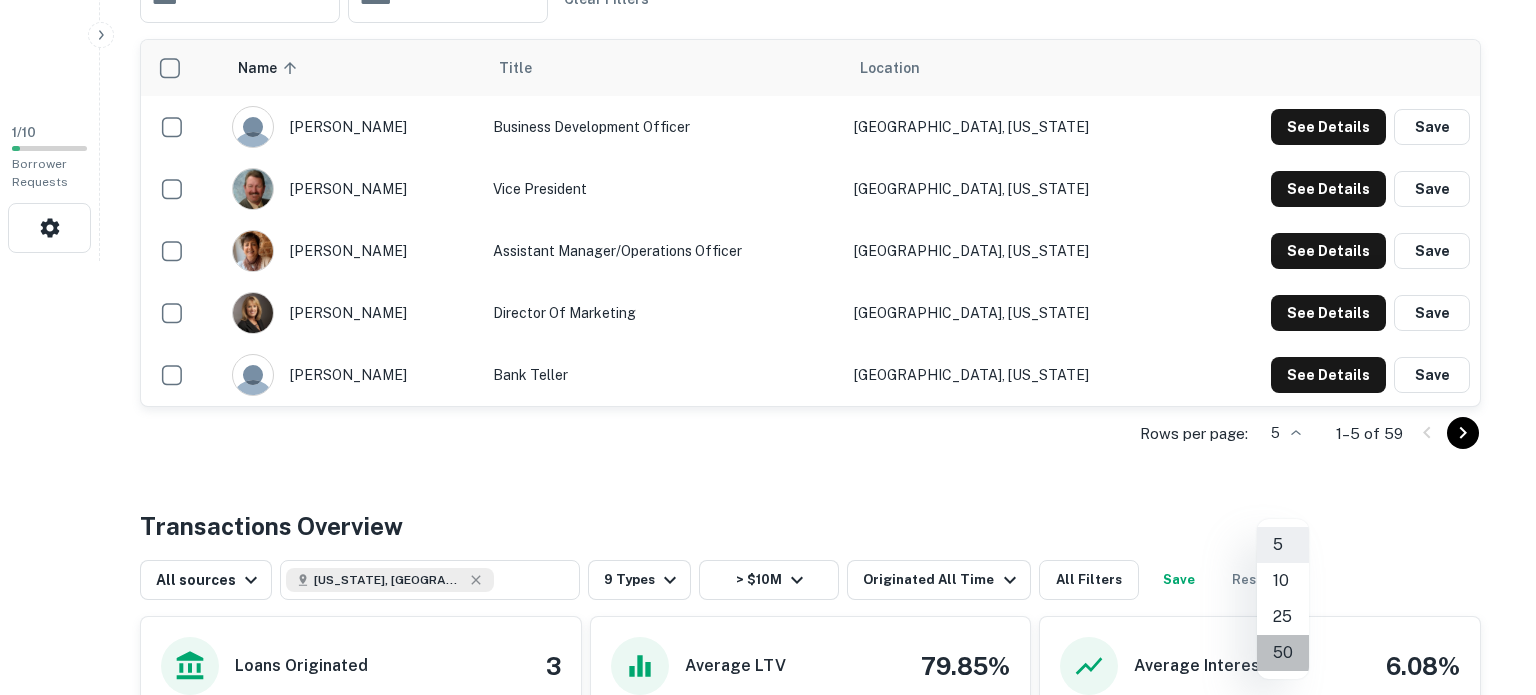 click on "50" at bounding box center [1283, 653] 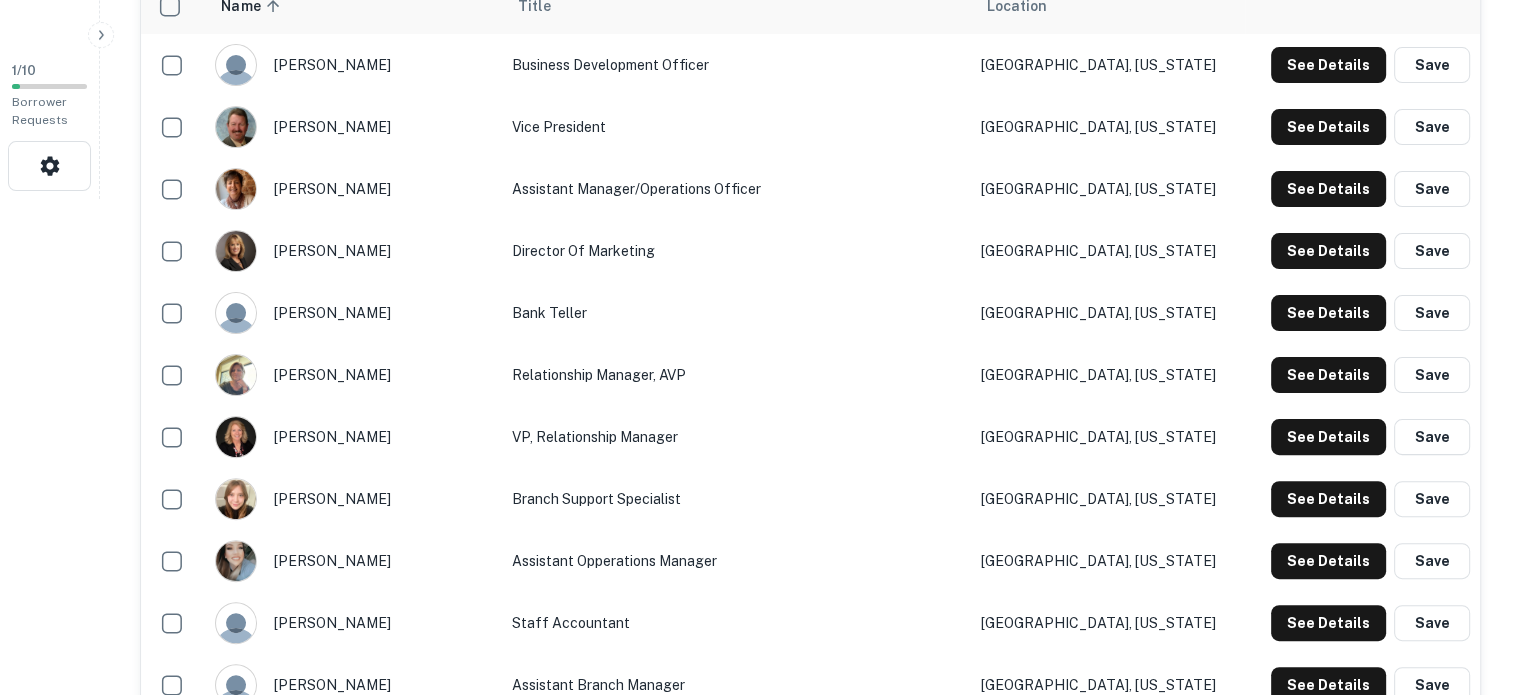scroll, scrollTop: 498, scrollLeft: 0, axis: vertical 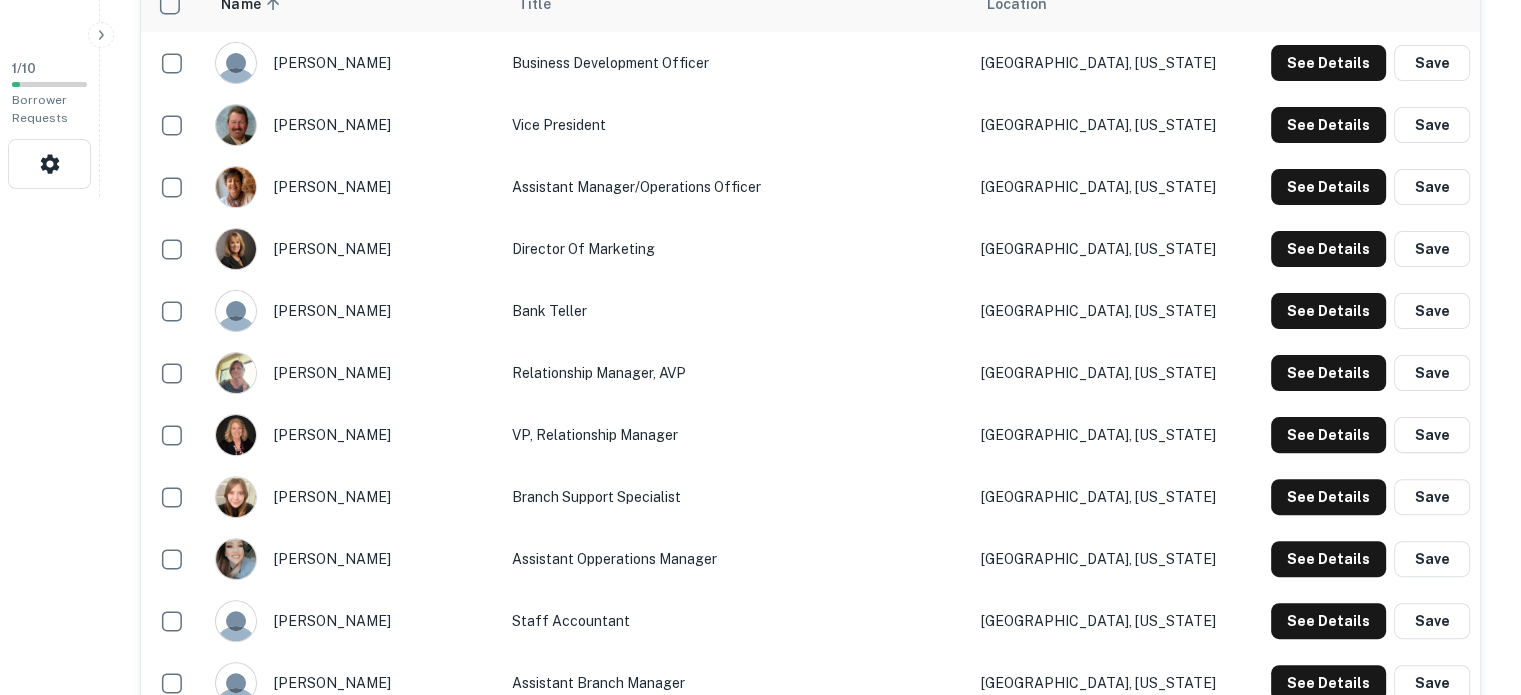 click at bounding box center [240, -65] 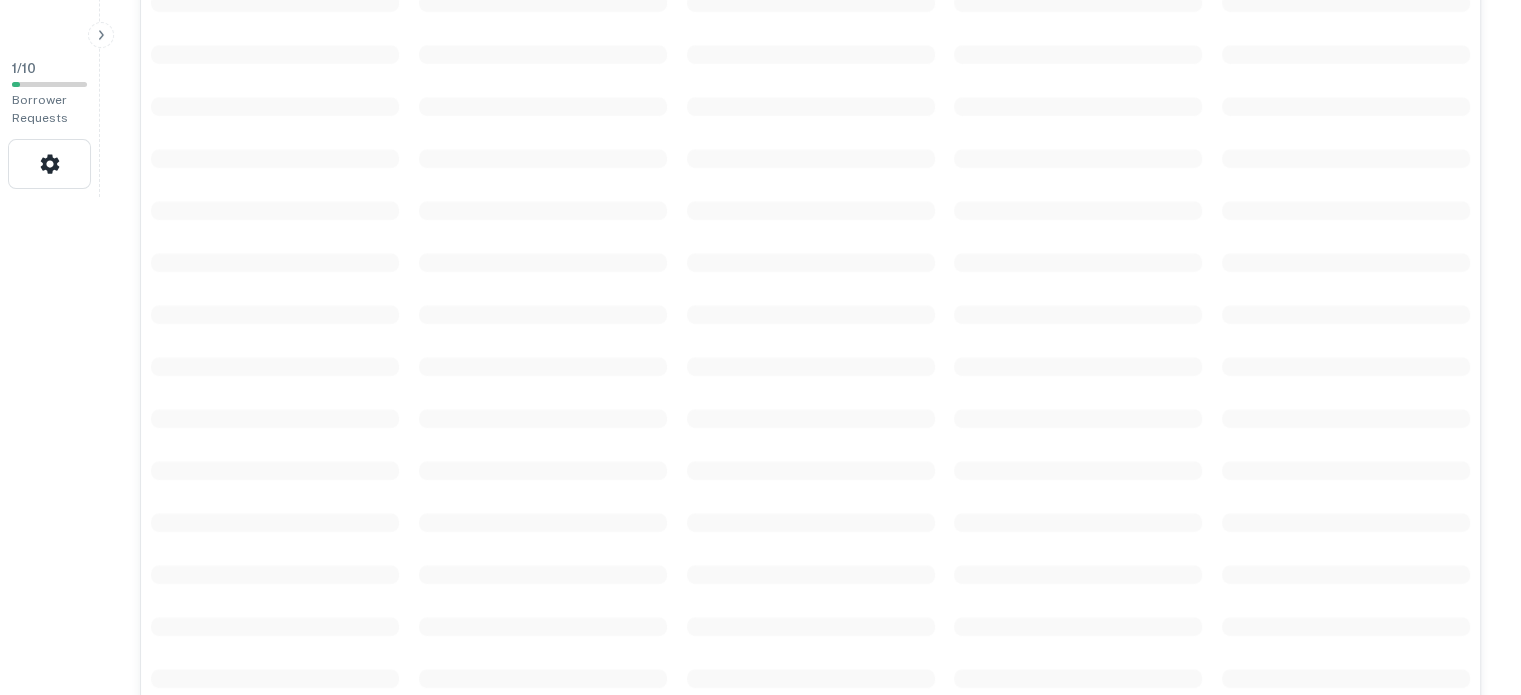 type on "****" 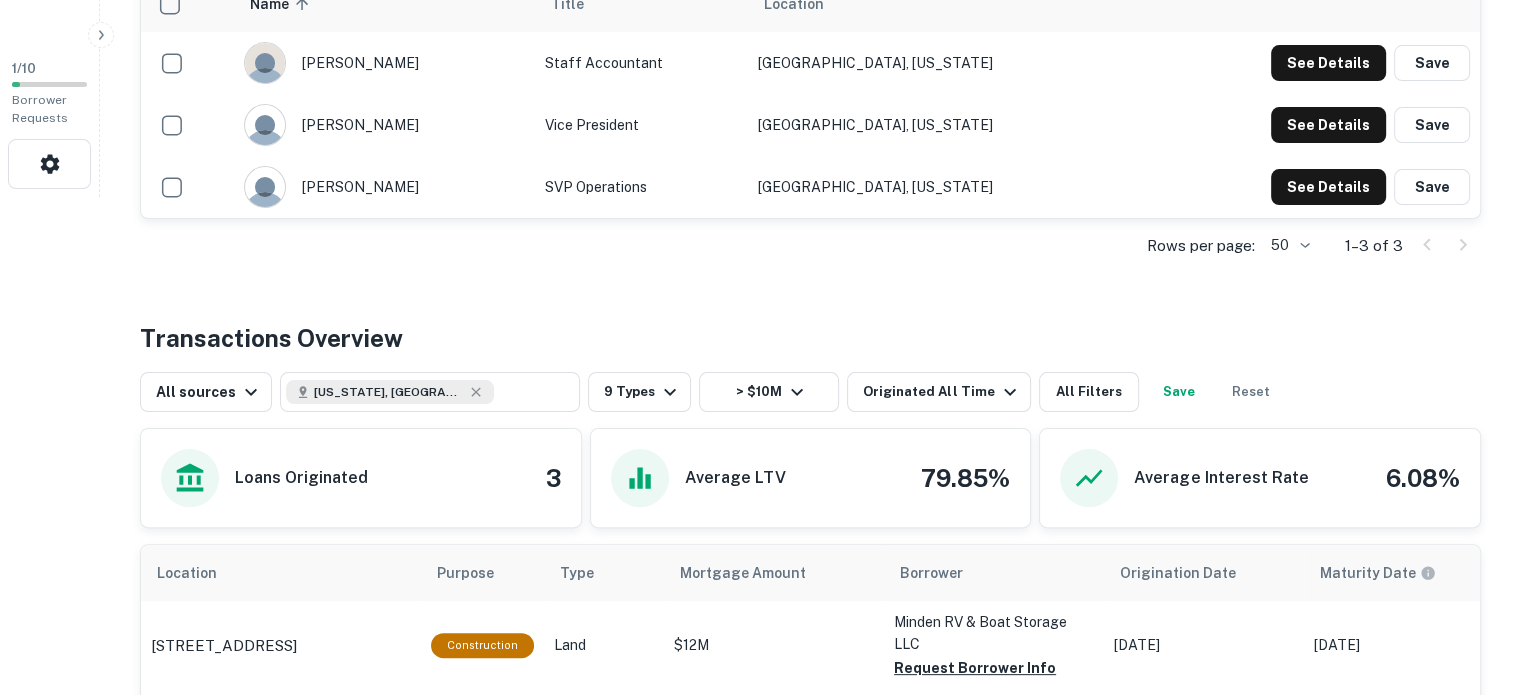 click 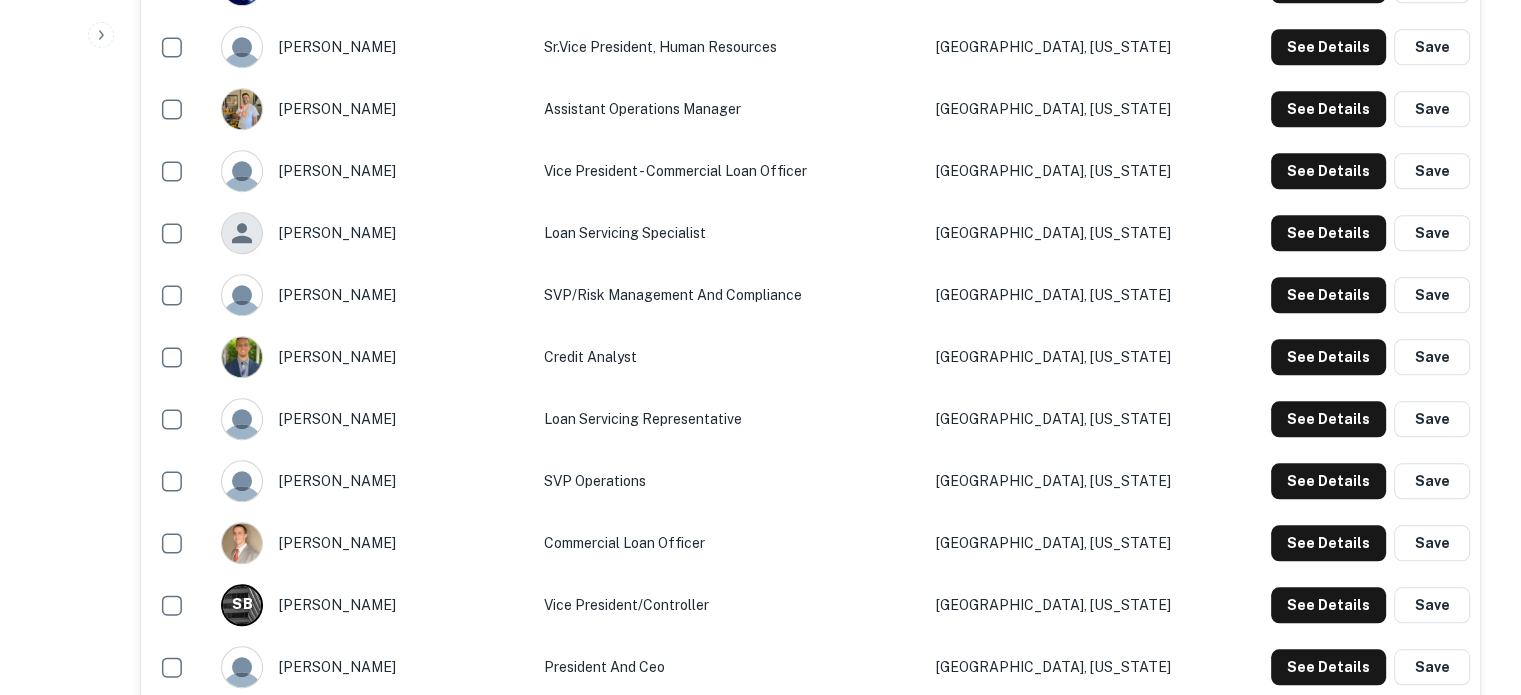 scroll, scrollTop: 1754, scrollLeft: 0, axis: vertical 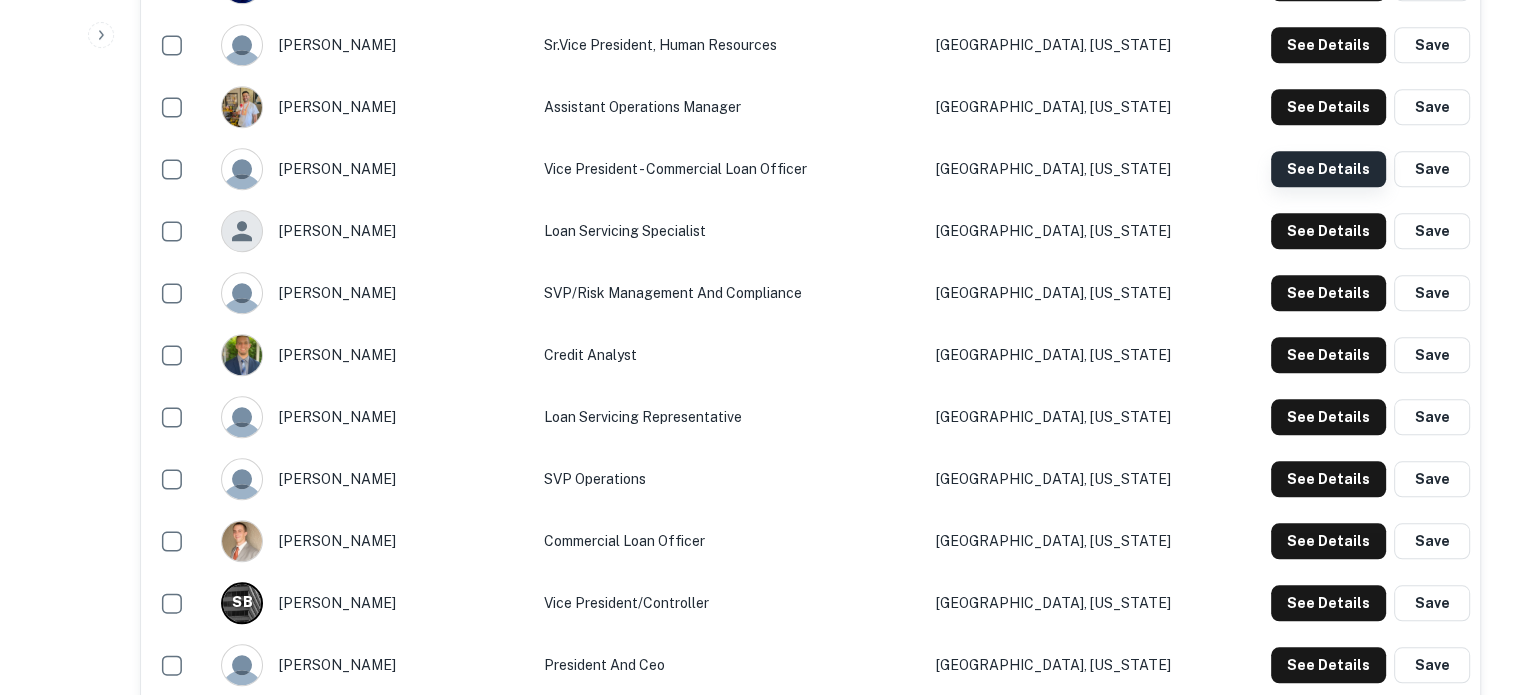 click on "See Details" at bounding box center [1328, -1193] 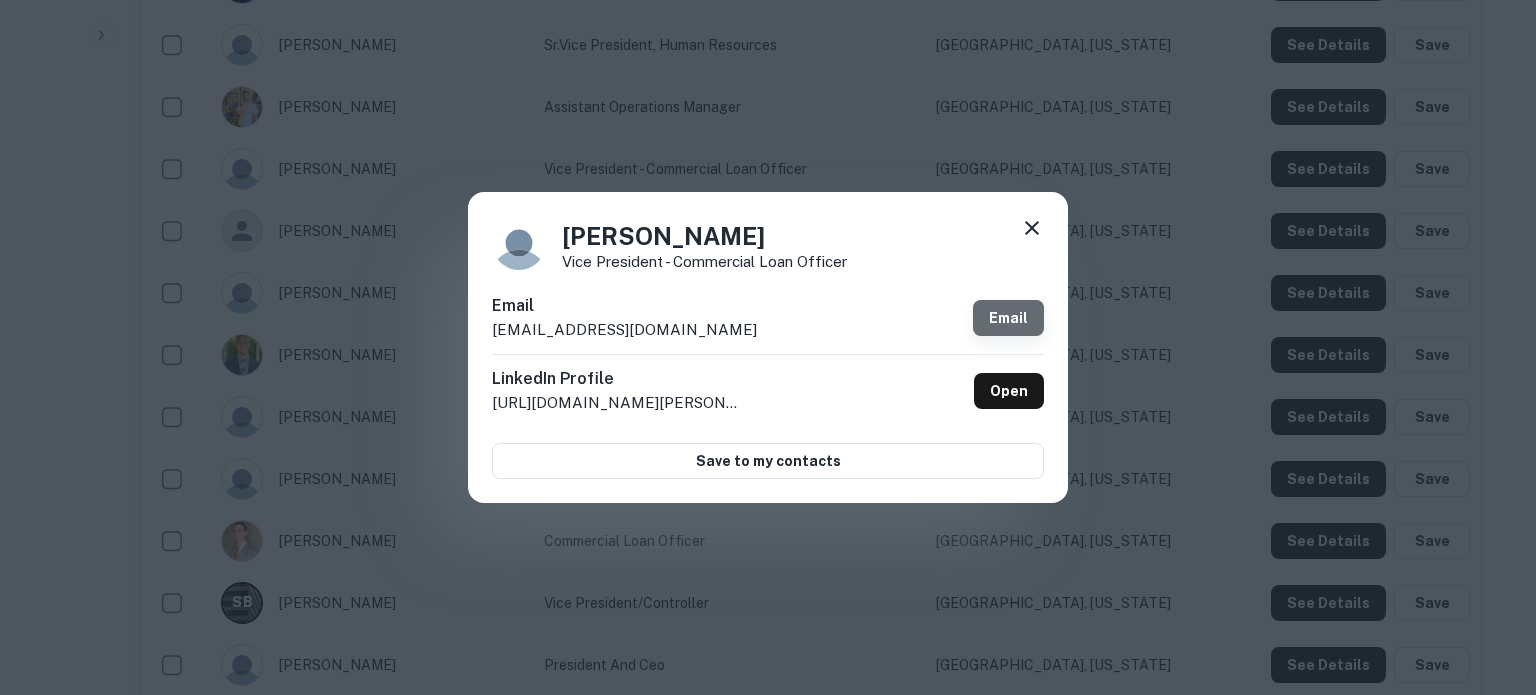 click on "Email" at bounding box center [1008, 318] 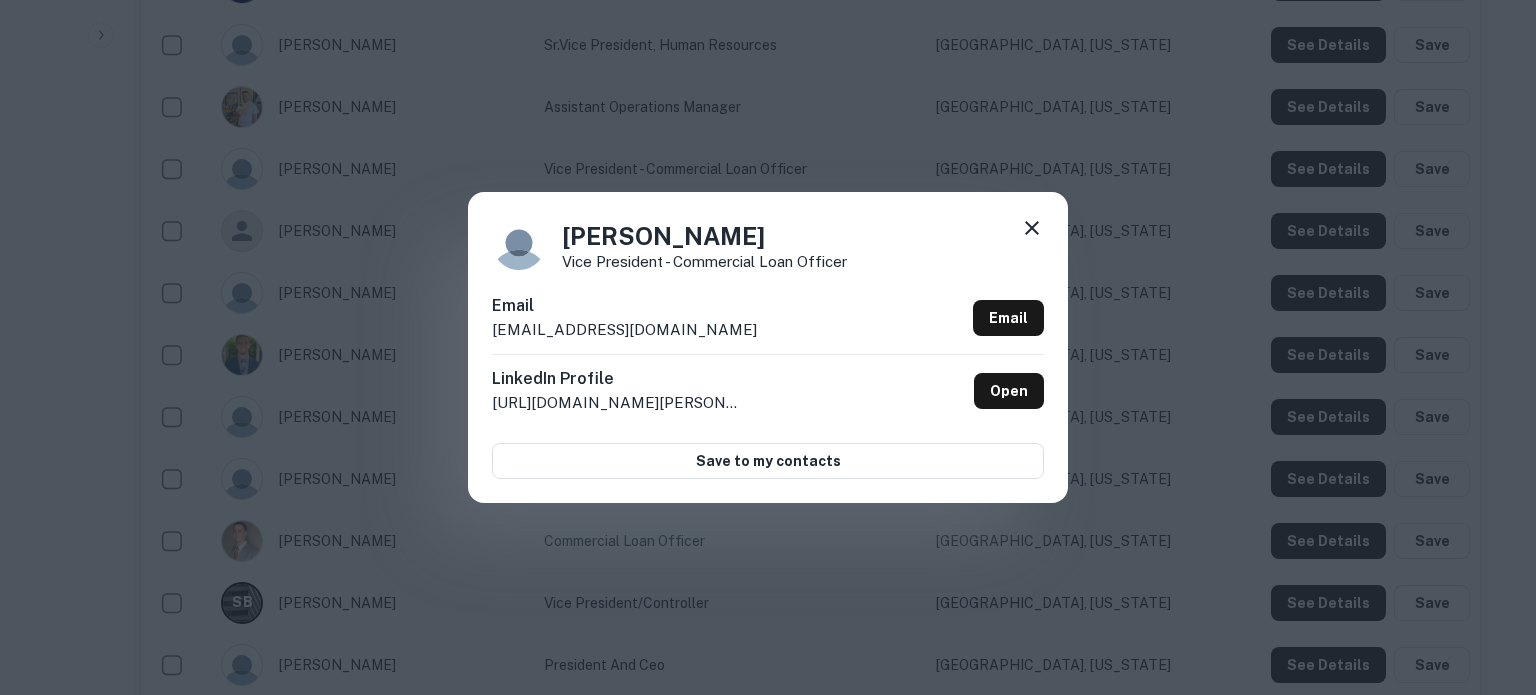 click 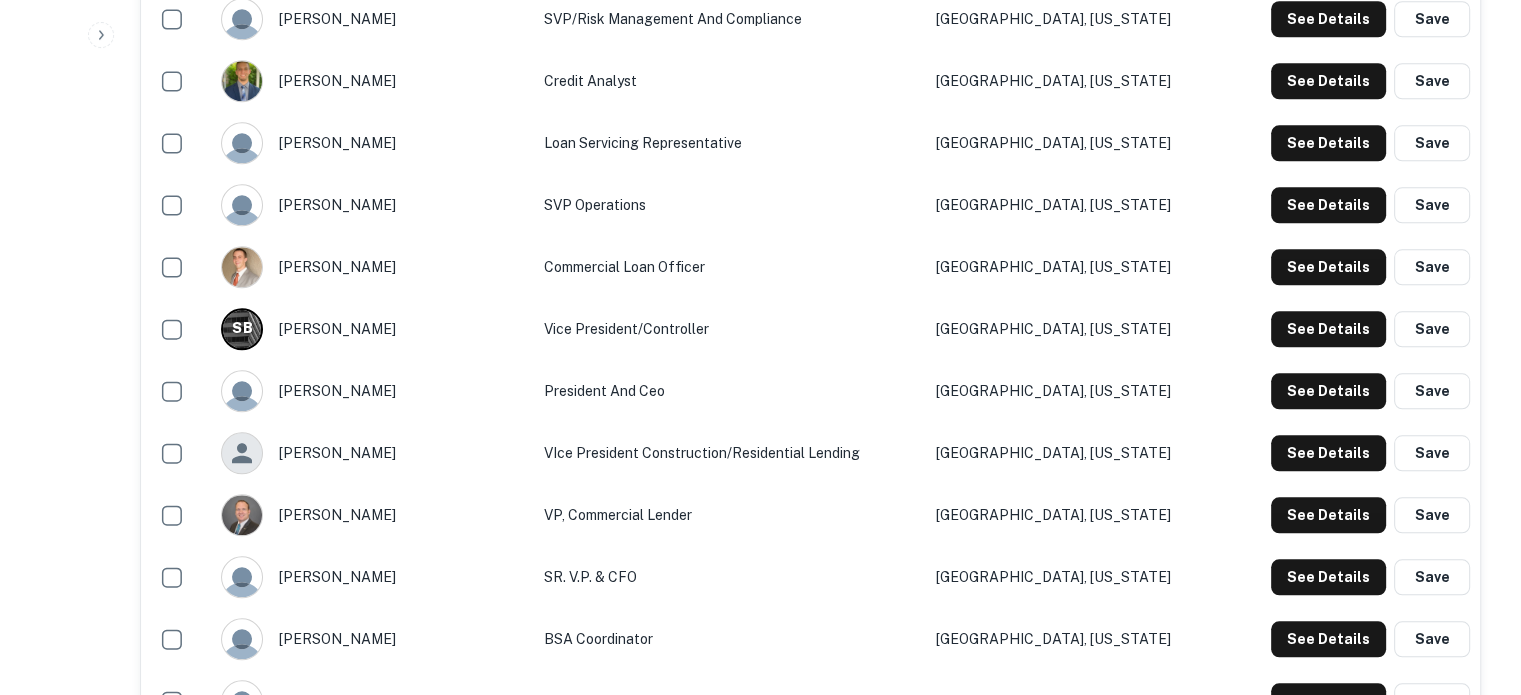 scroll, scrollTop: 2028, scrollLeft: 0, axis: vertical 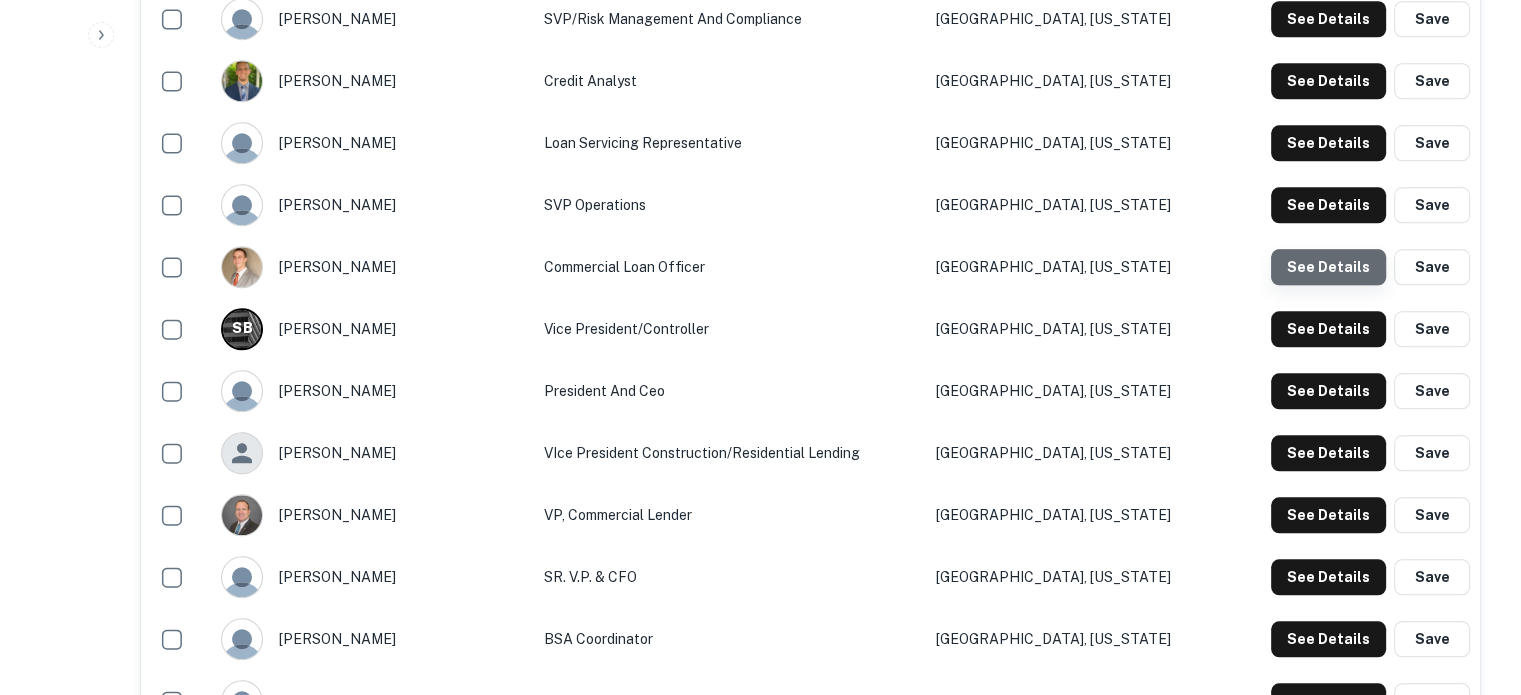 click on "See Details" at bounding box center (1328, -1467) 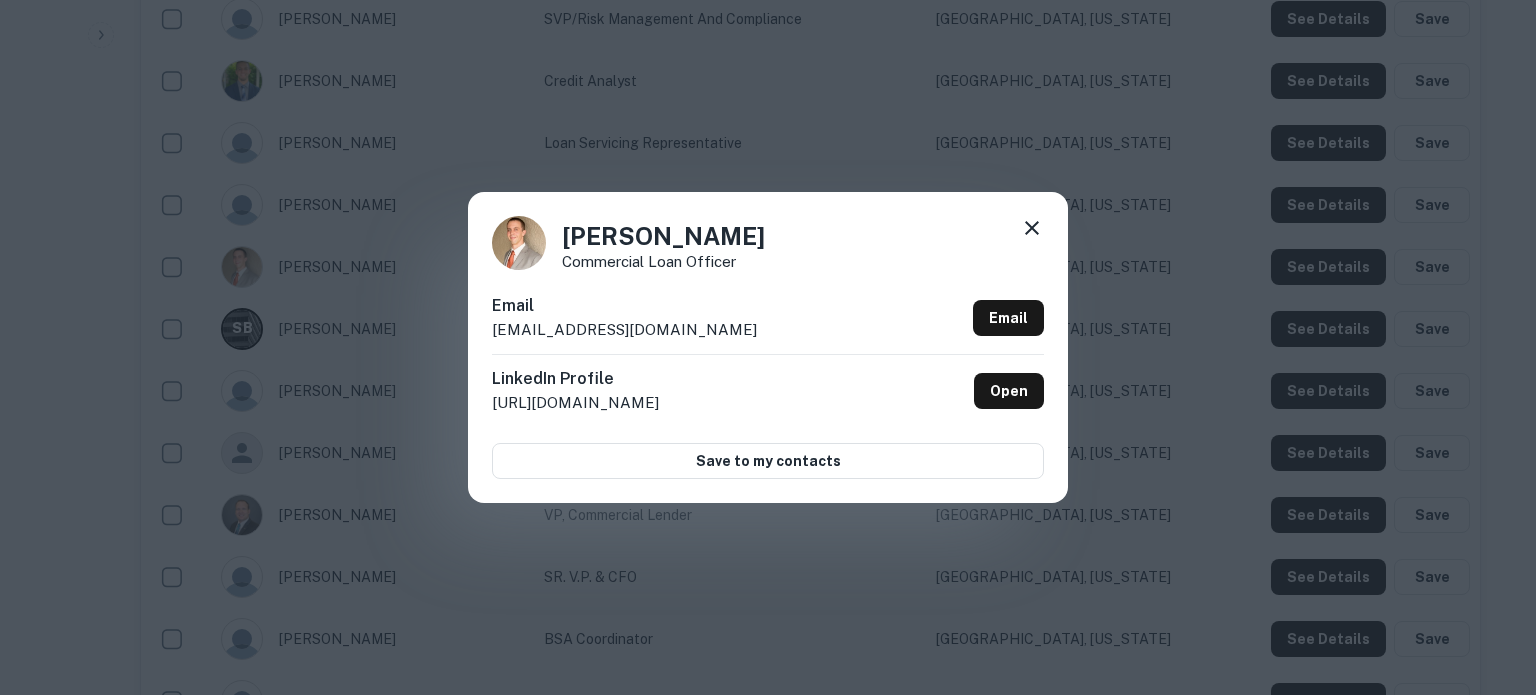 drag, startPoint x: 774, startPoint y: 334, endPoint x: 469, endPoint y: 332, distance: 305.00656 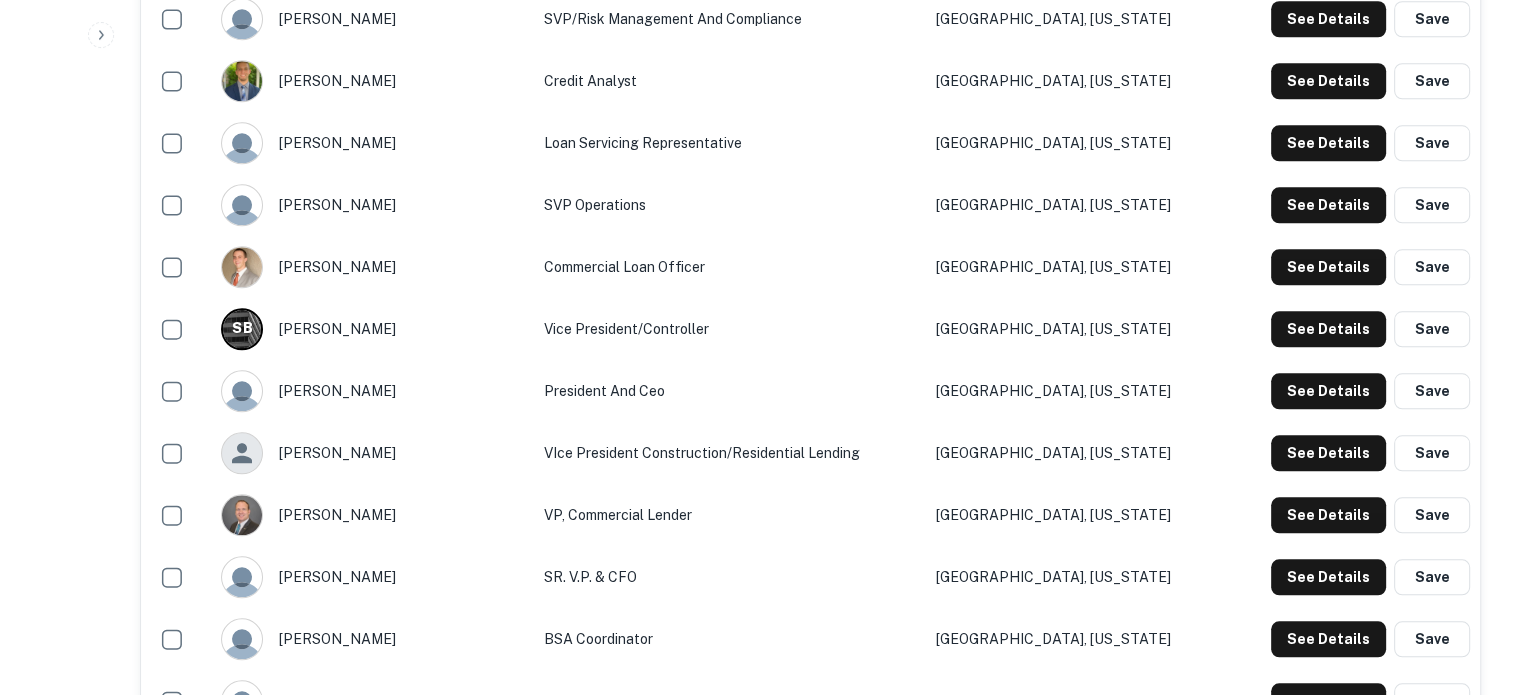 type 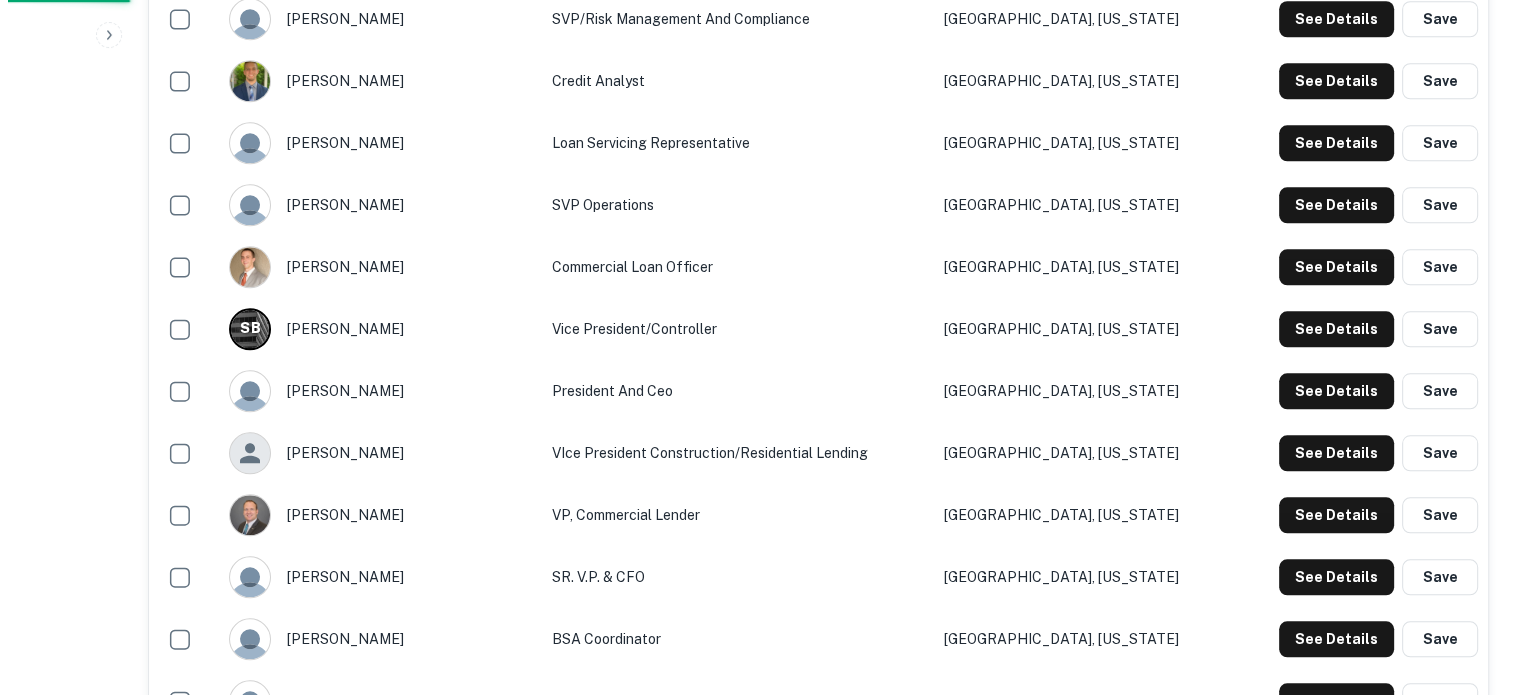 scroll, scrollTop: 0, scrollLeft: 0, axis: both 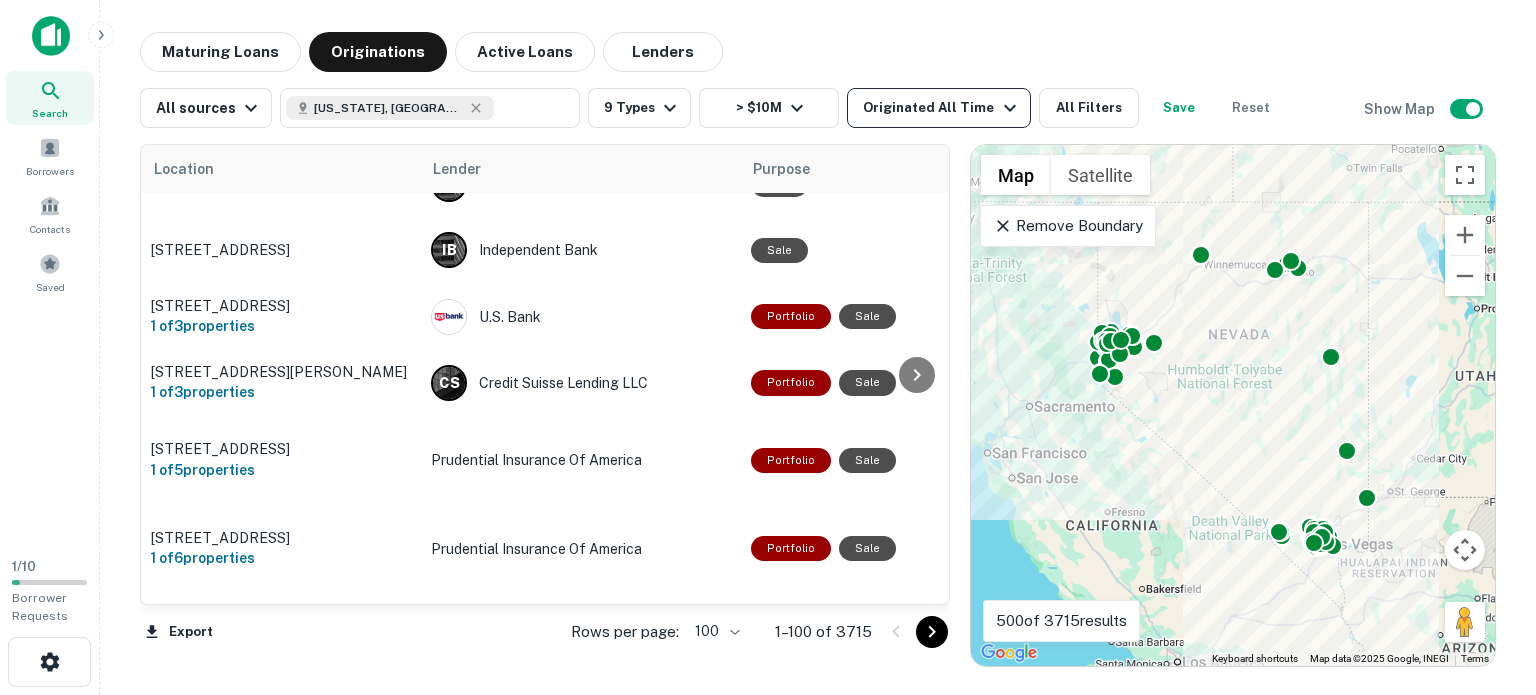 click 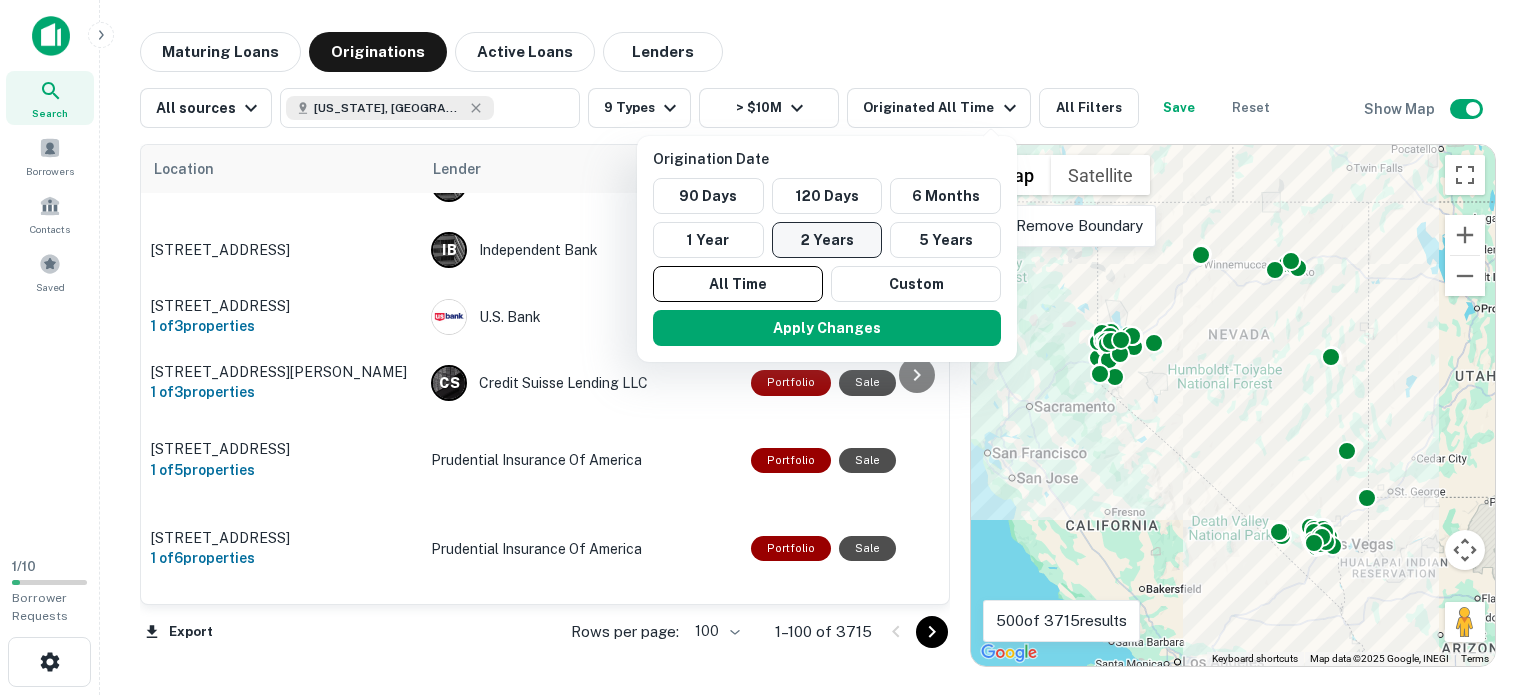 click on "2 Years" at bounding box center [827, 240] 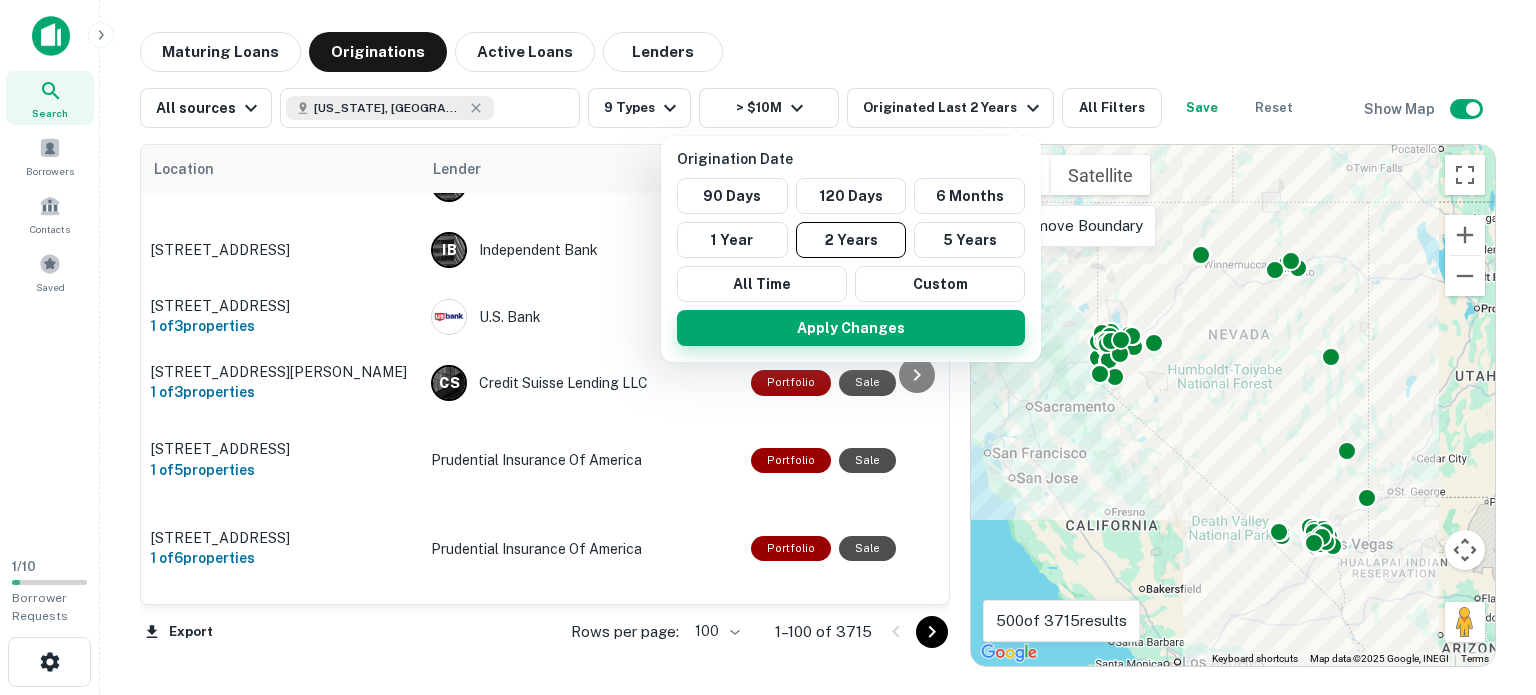 click on "Apply Changes" at bounding box center (851, 328) 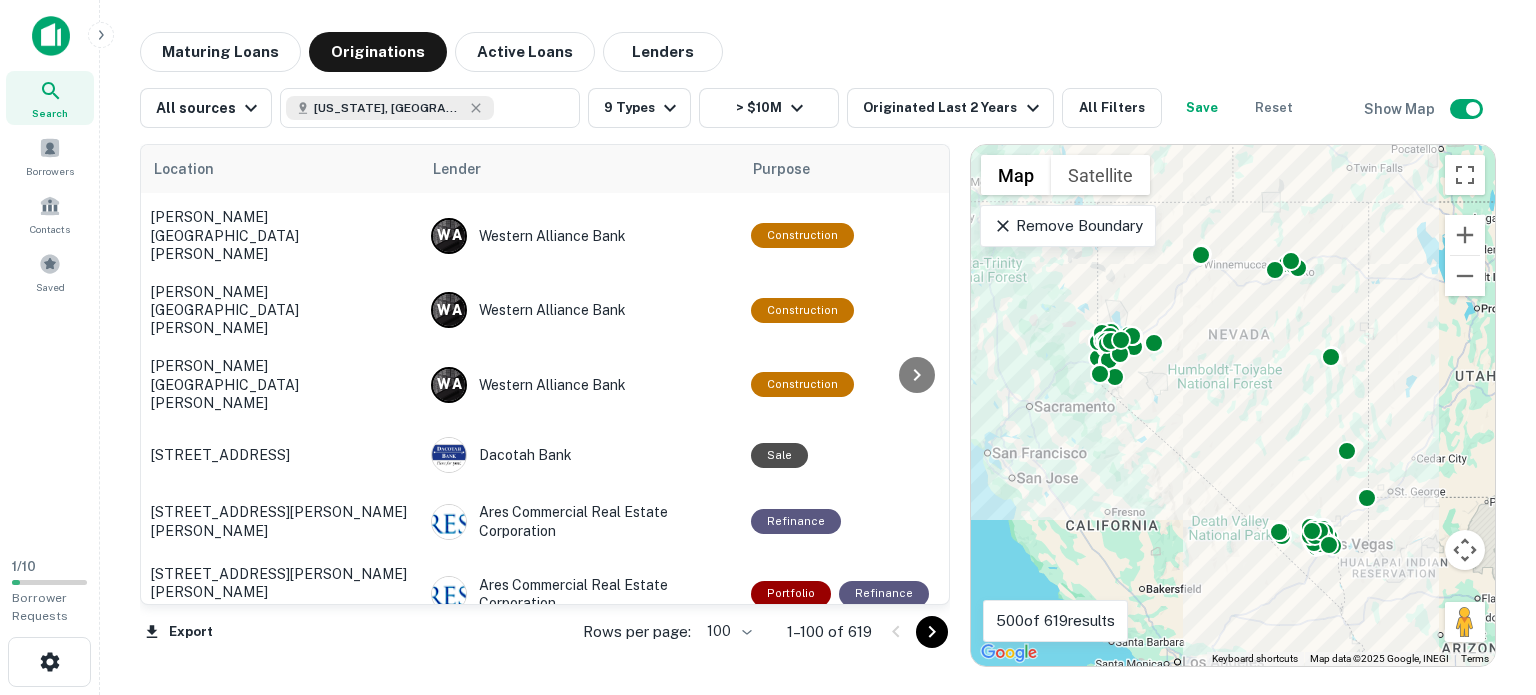 scroll, scrollTop: 5936, scrollLeft: 0, axis: vertical 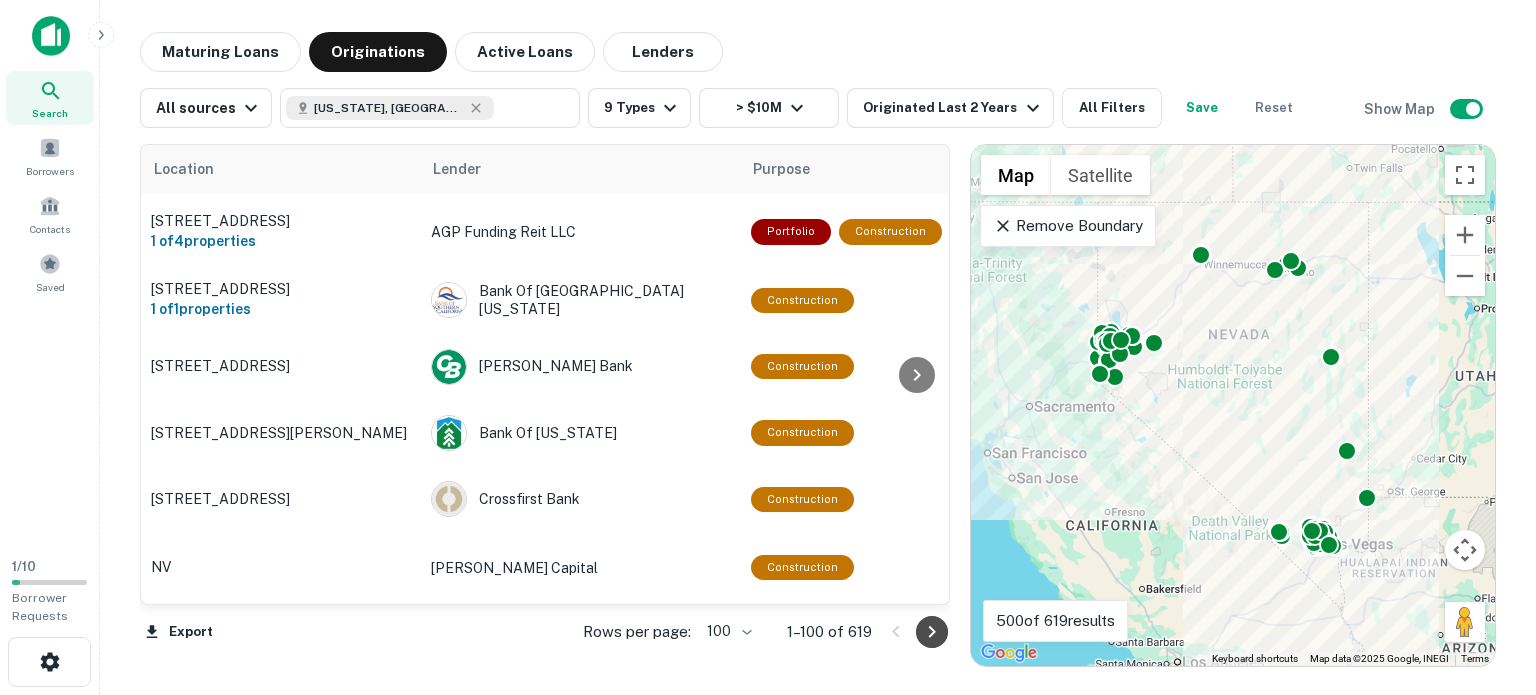 click 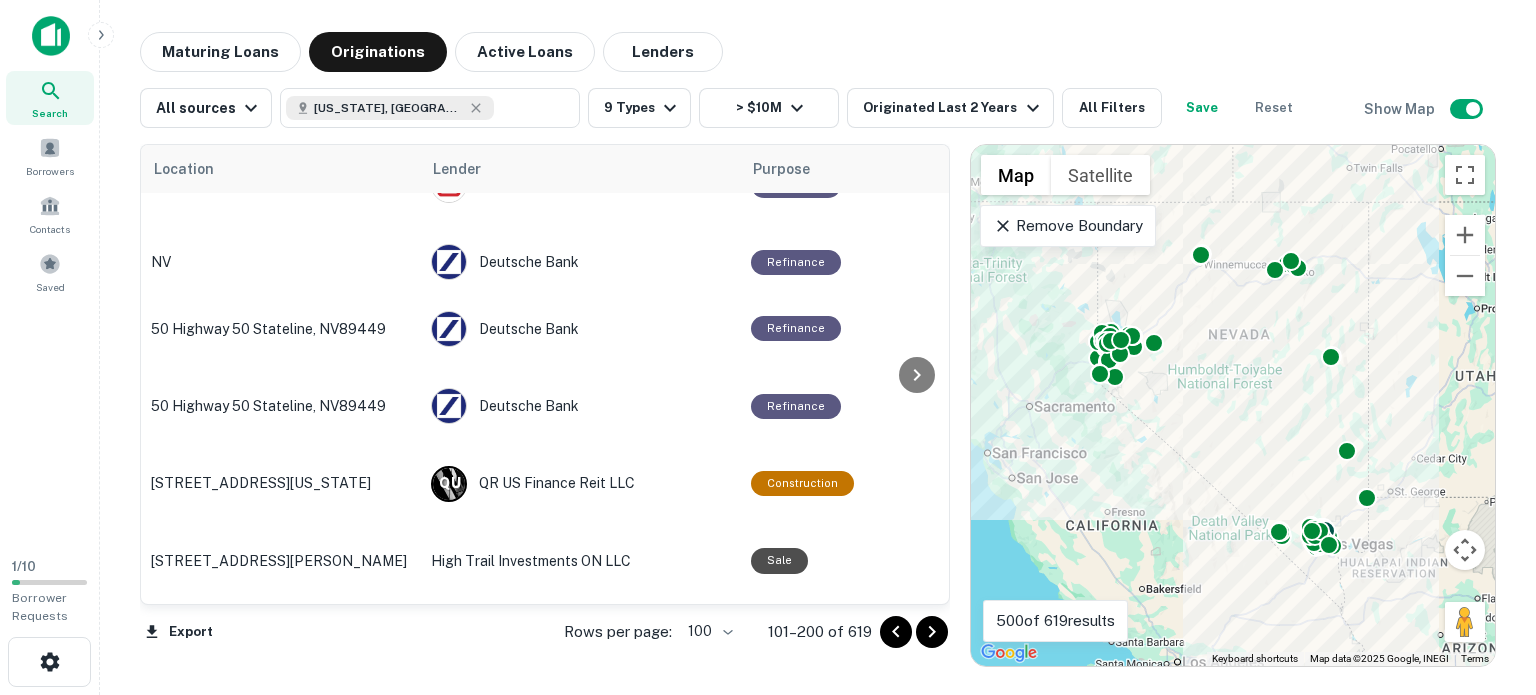 scroll, scrollTop: 7073, scrollLeft: 0, axis: vertical 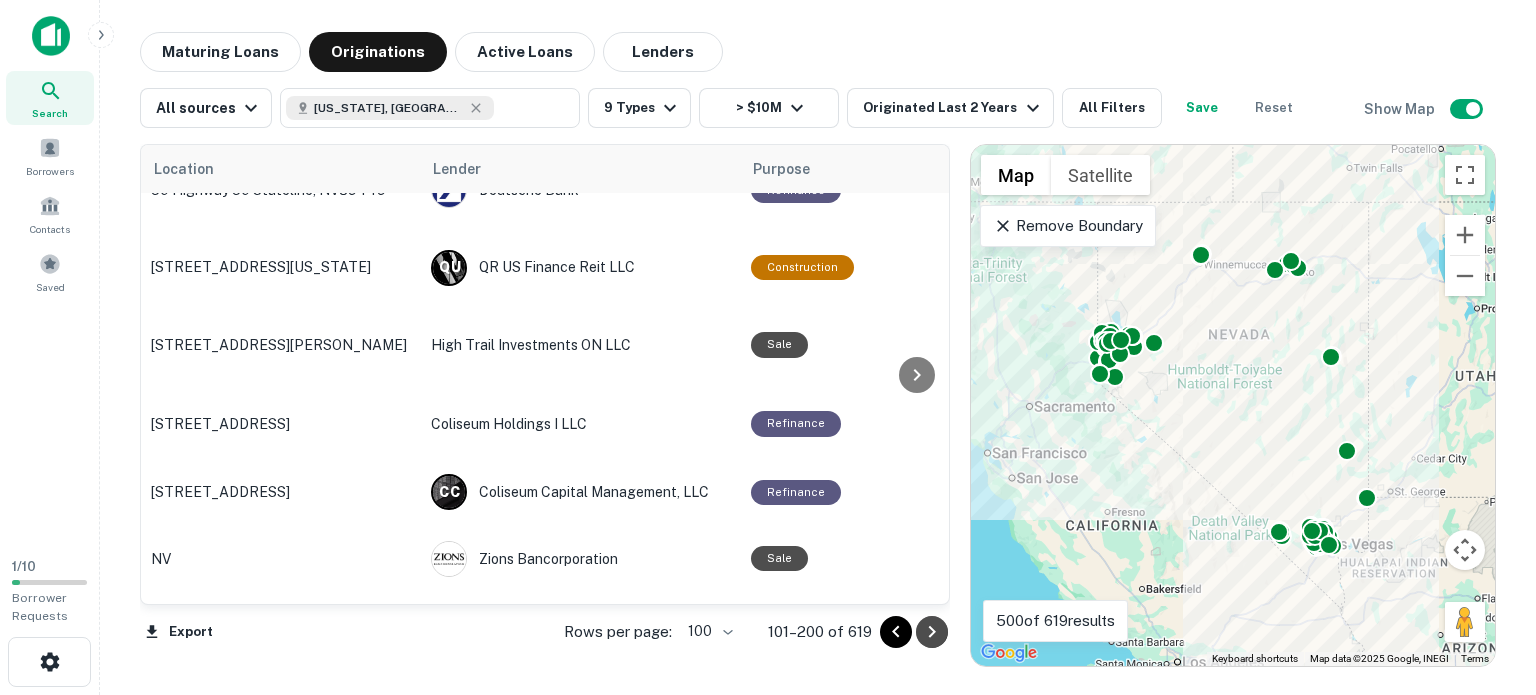 click 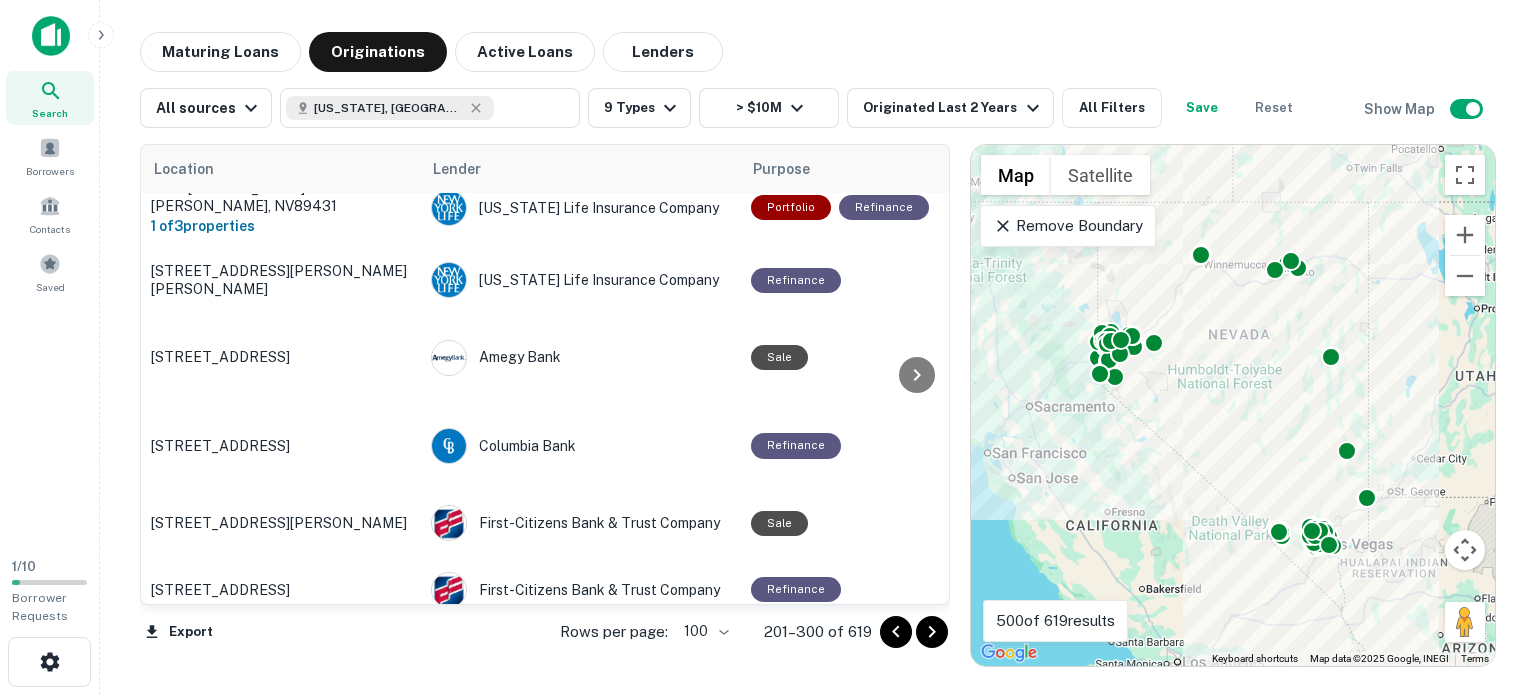scroll, scrollTop: 329, scrollLeft: 0, axis: vertical 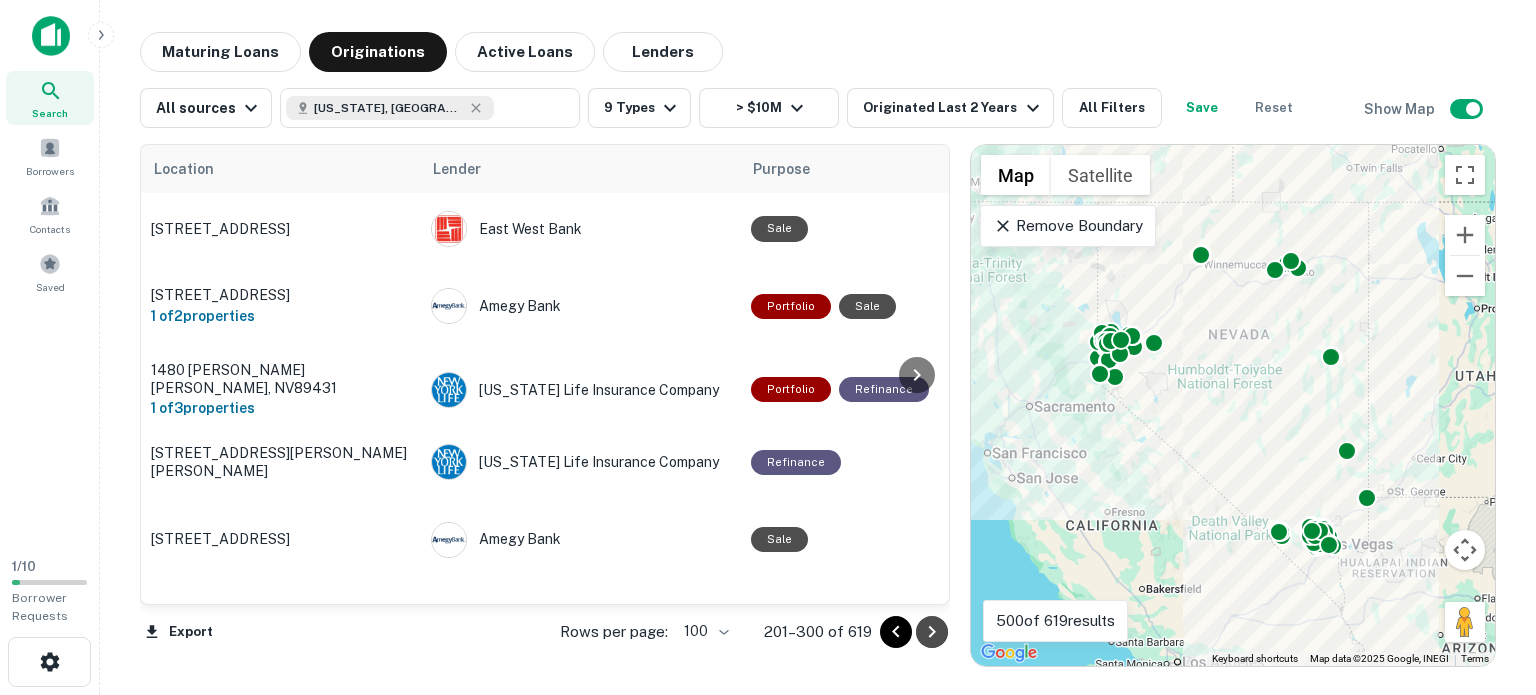 click 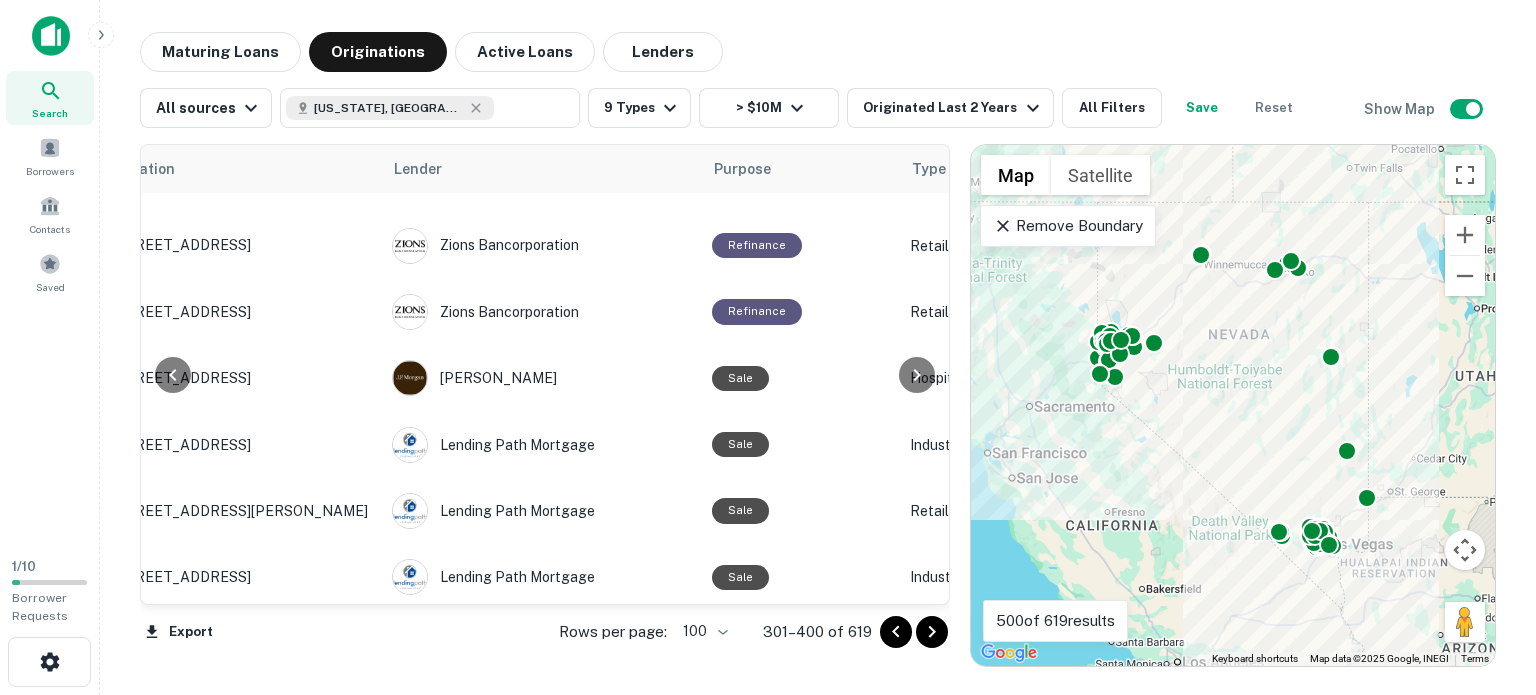 scroll, scrollTop: 6850, scrollLeft: 39, axis: both 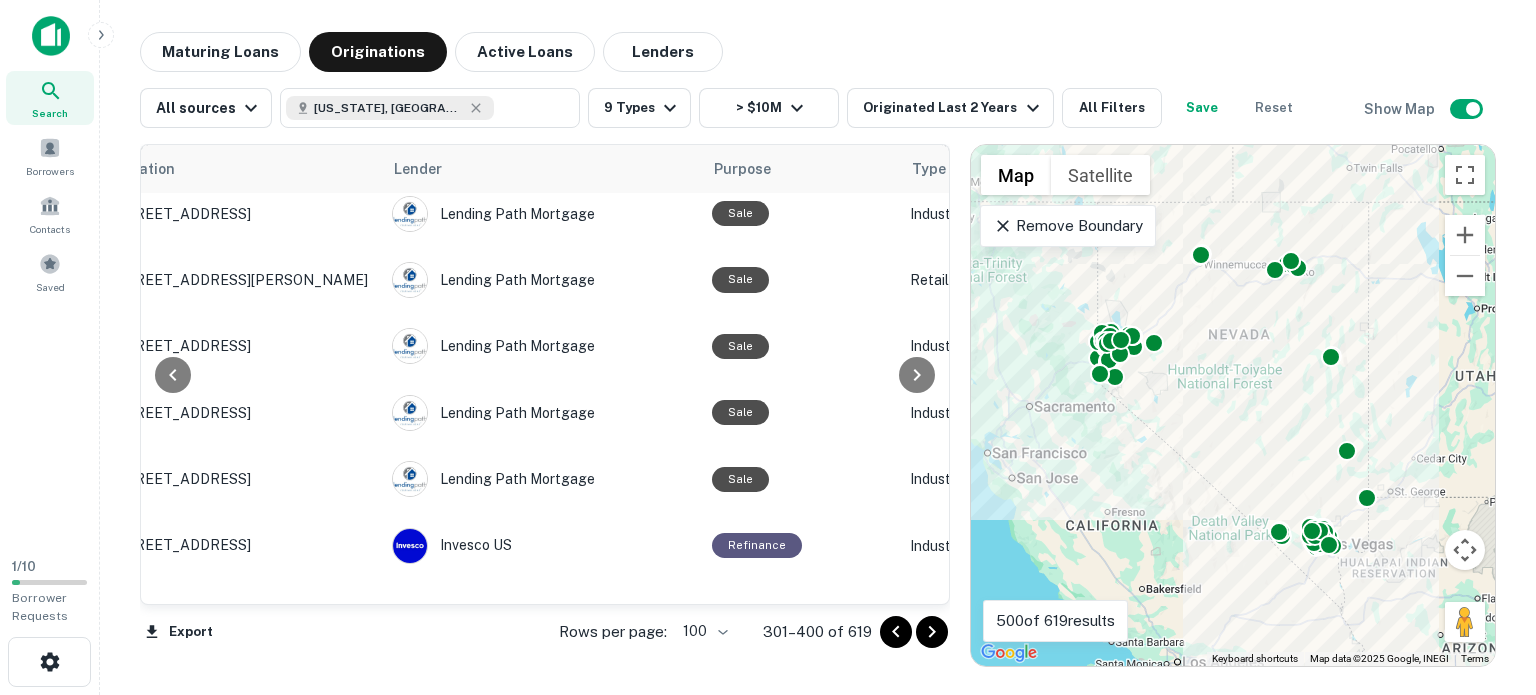 click 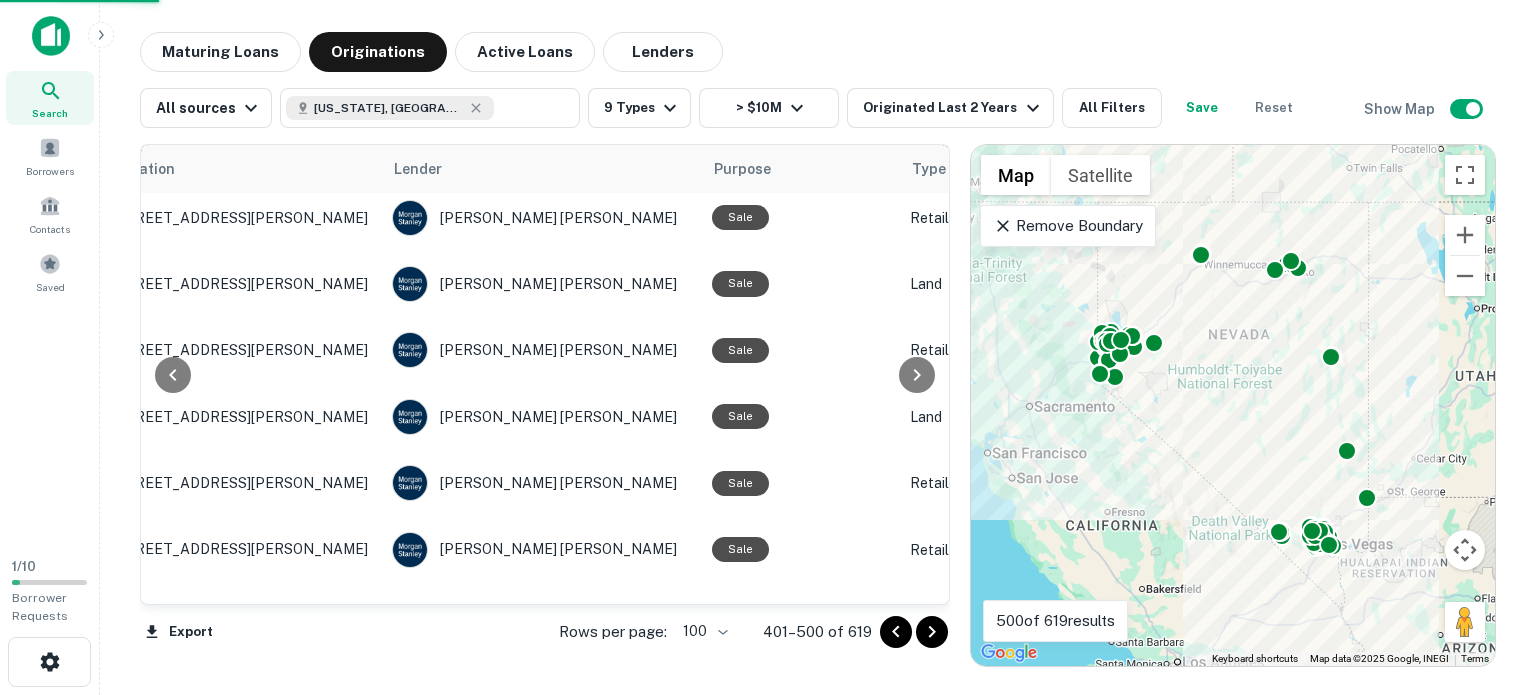 scroll, scrollTop: 6768, scrollLeft: 39, axis: both 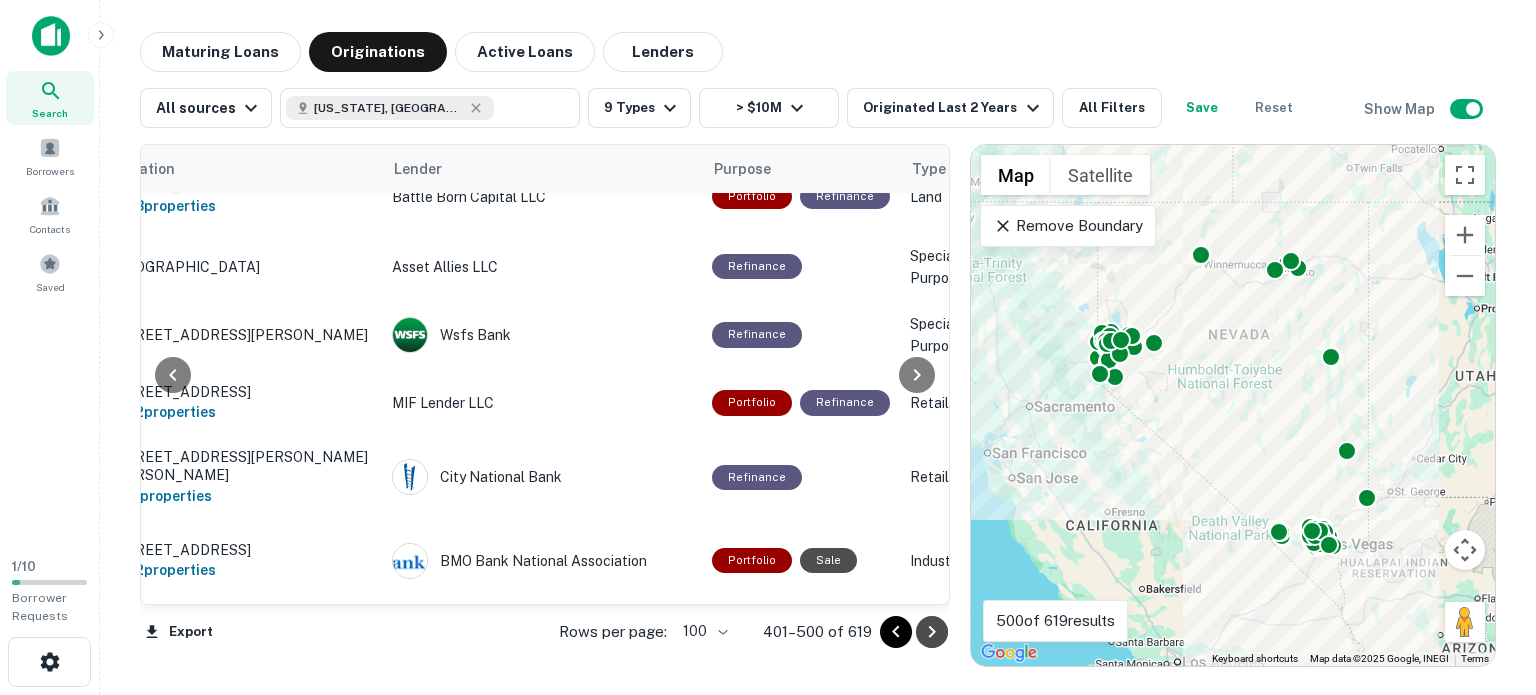 click 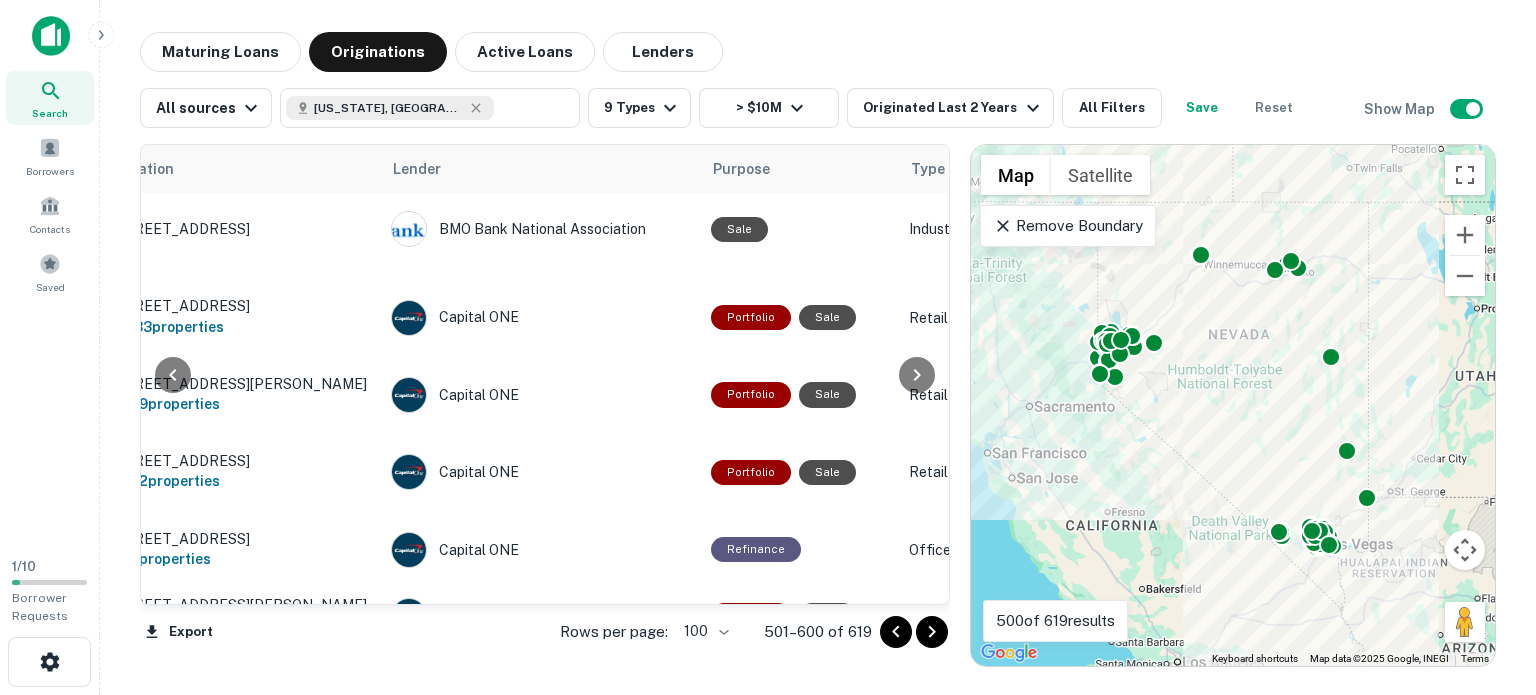 scroll, scrollTop: 0, scrollLeft: 40, axis: horizontal 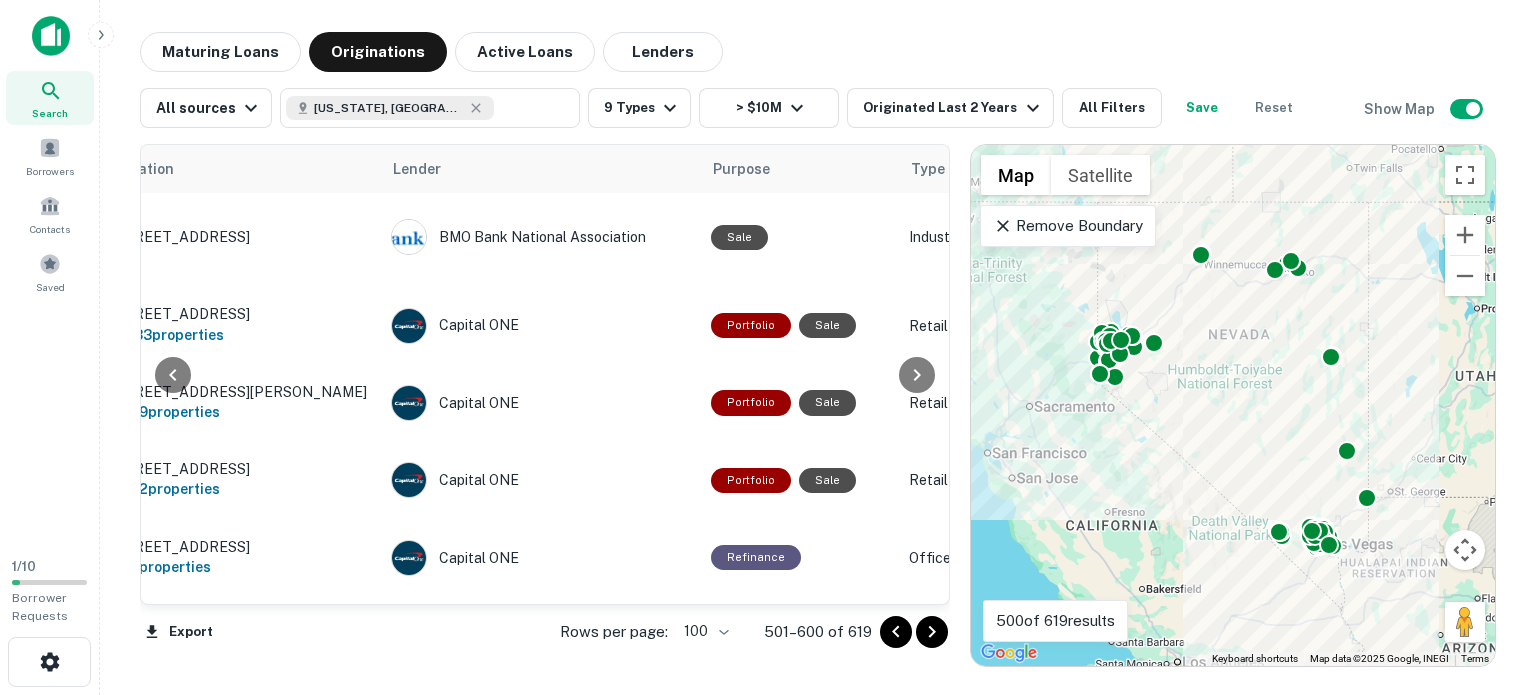 click 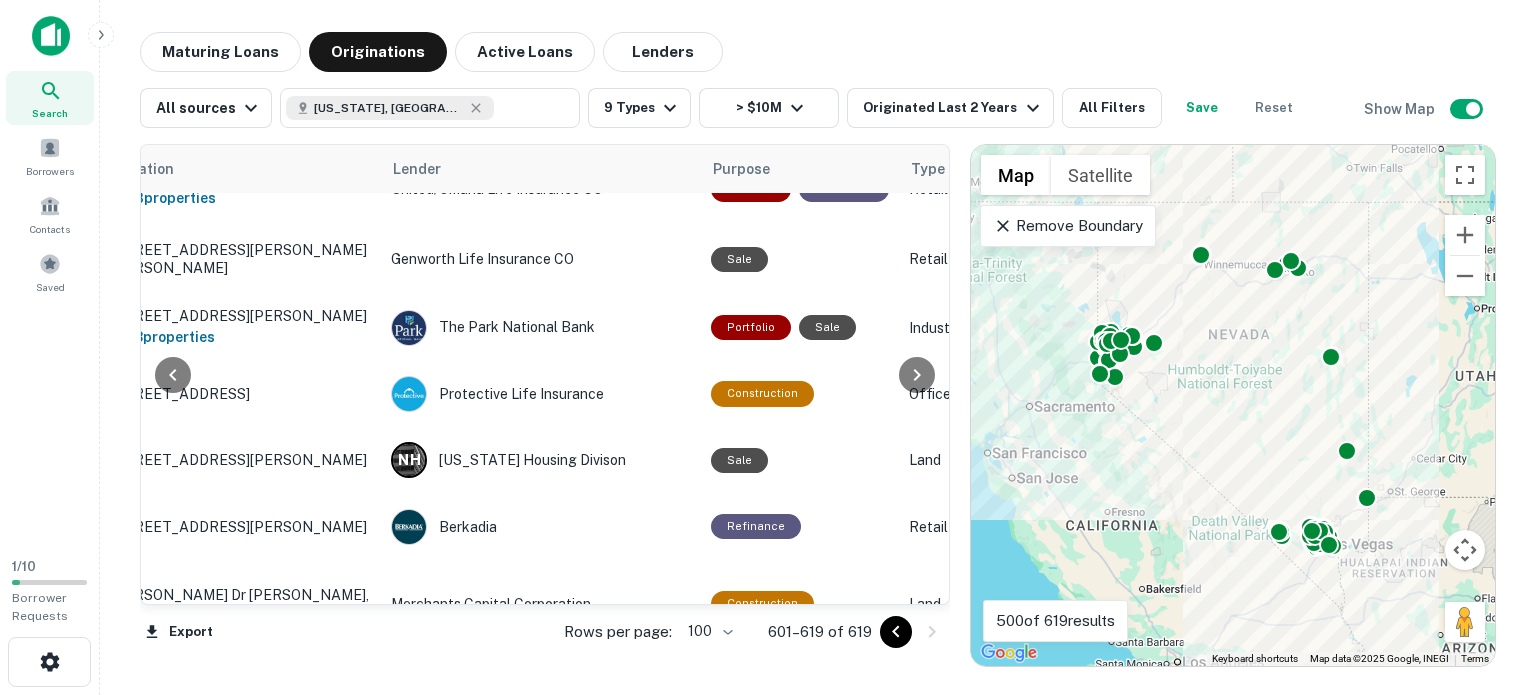 scroll, scrollTop: 963, scrollLeft: 40, axis: both 